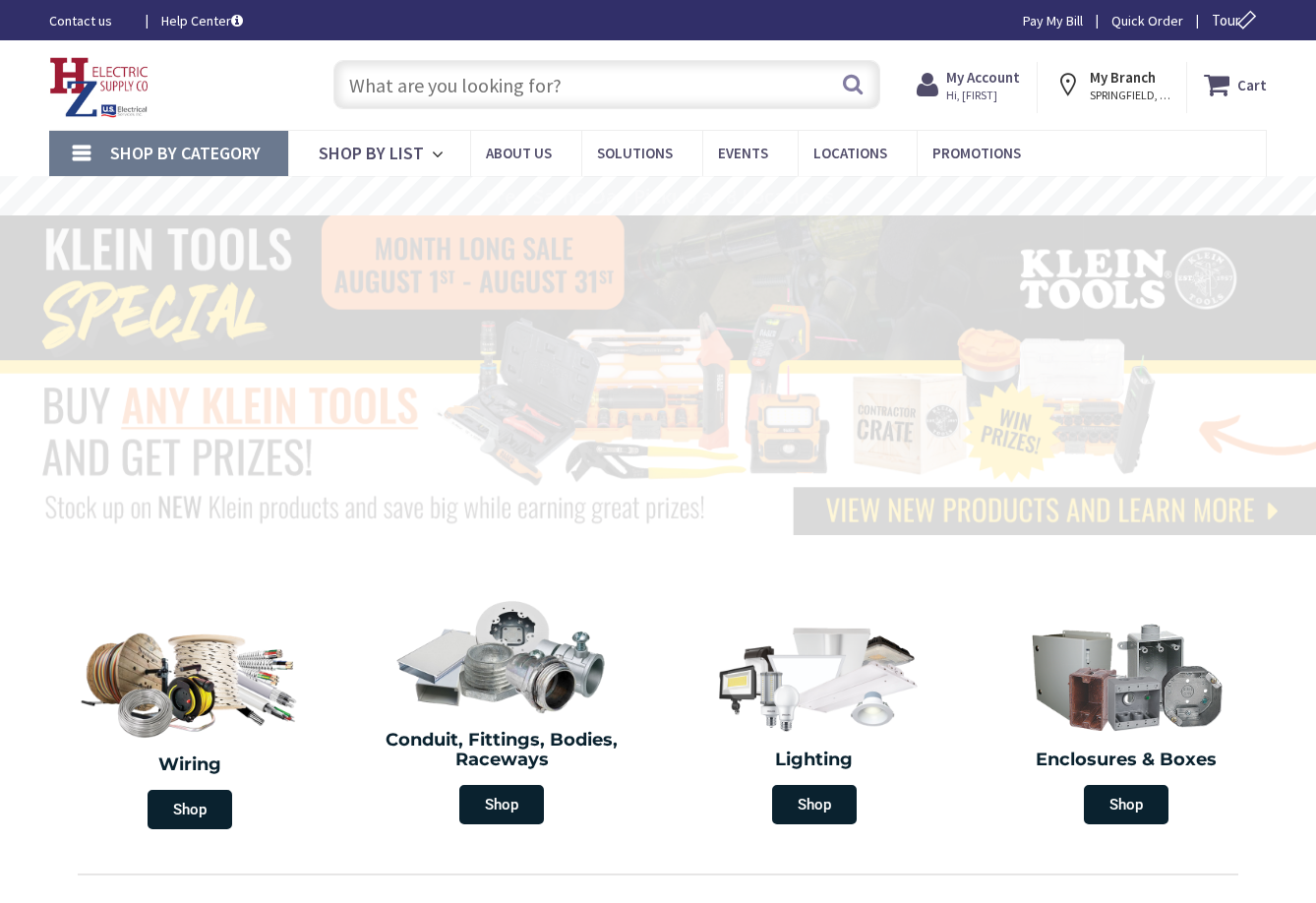 scroll, scrollTop: 0, scrollLeft: 0, axis: both 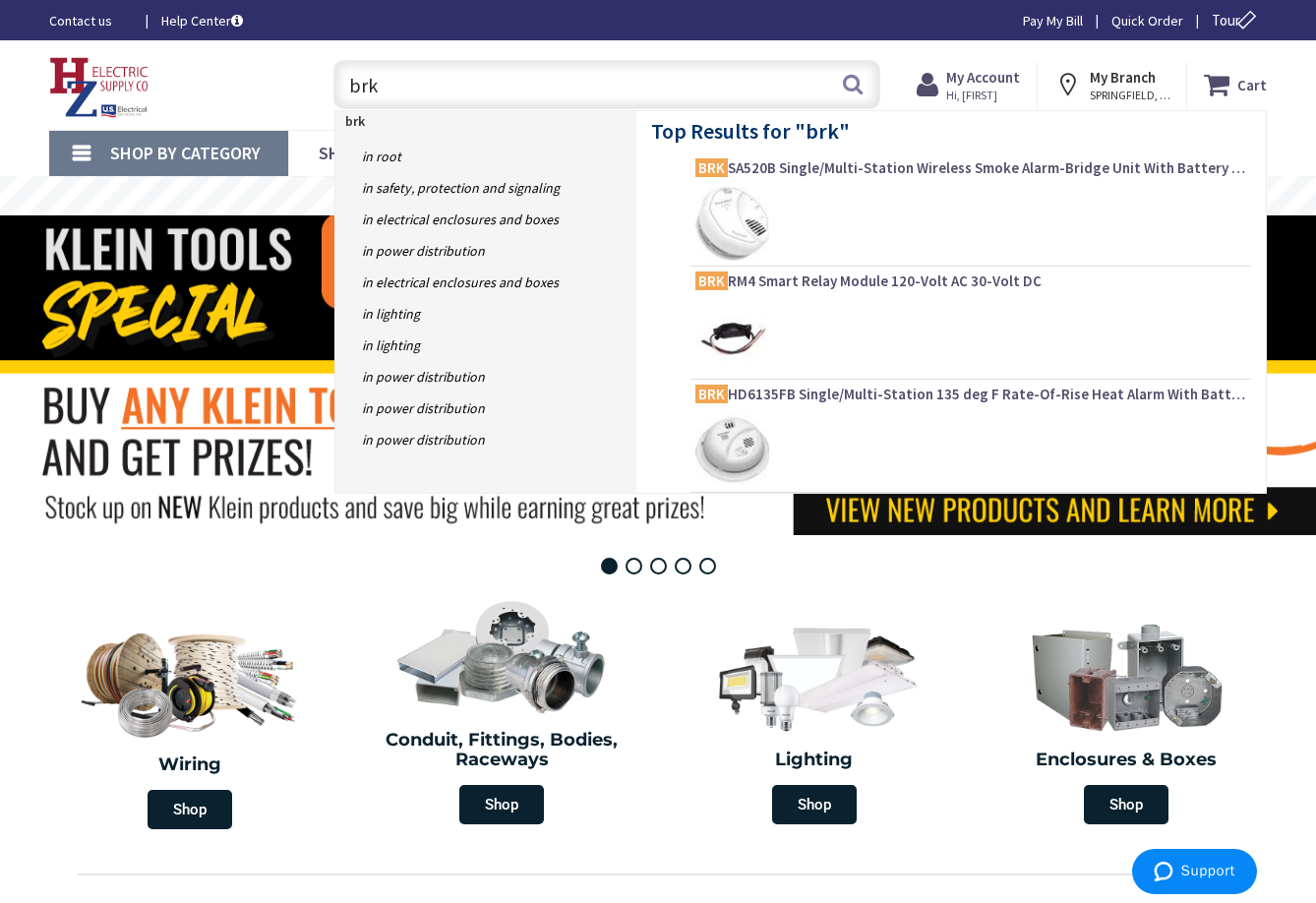 paste on "1048322" 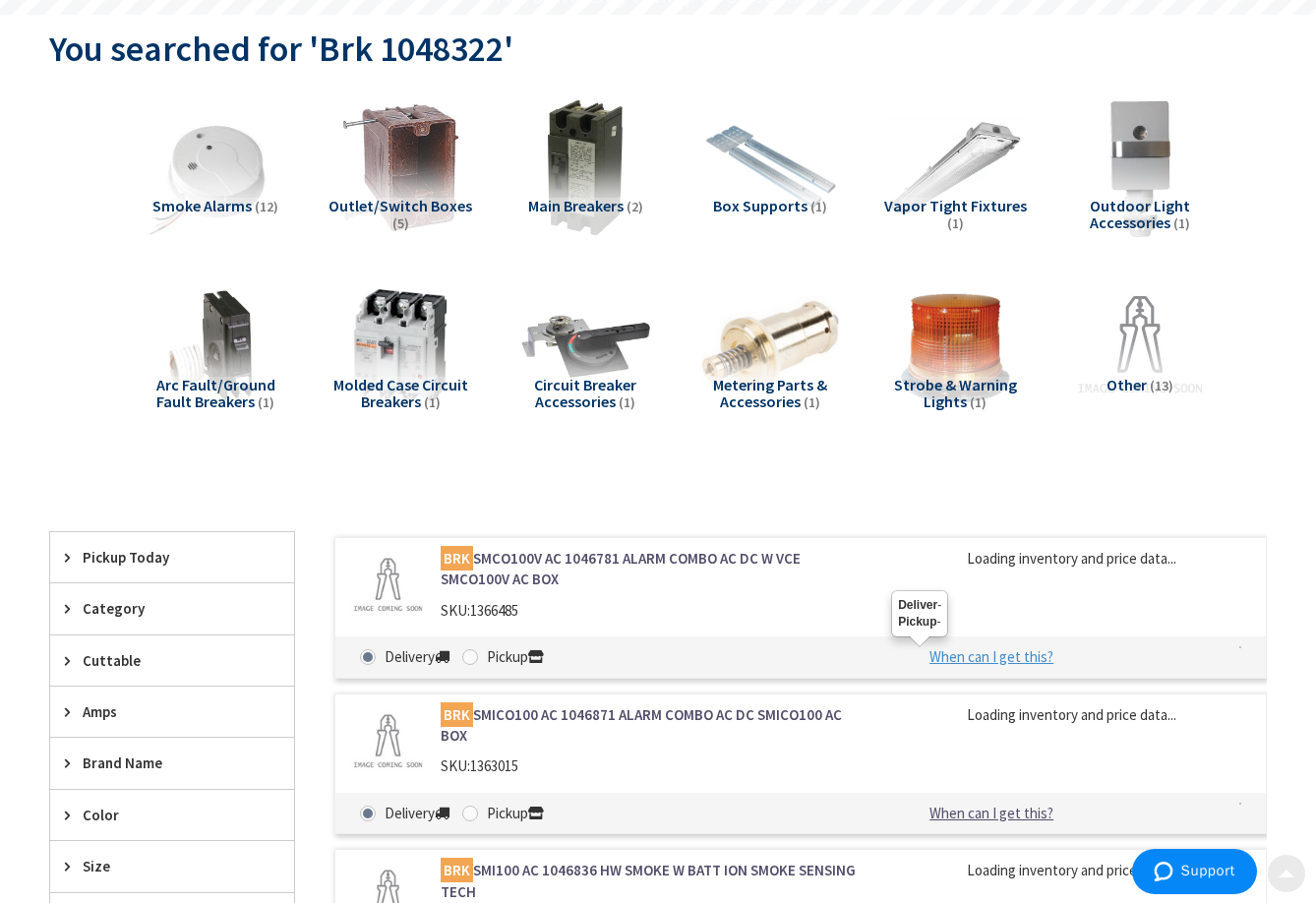 scroll, scrollTop: 0, scrollLeft: 0, axis: both 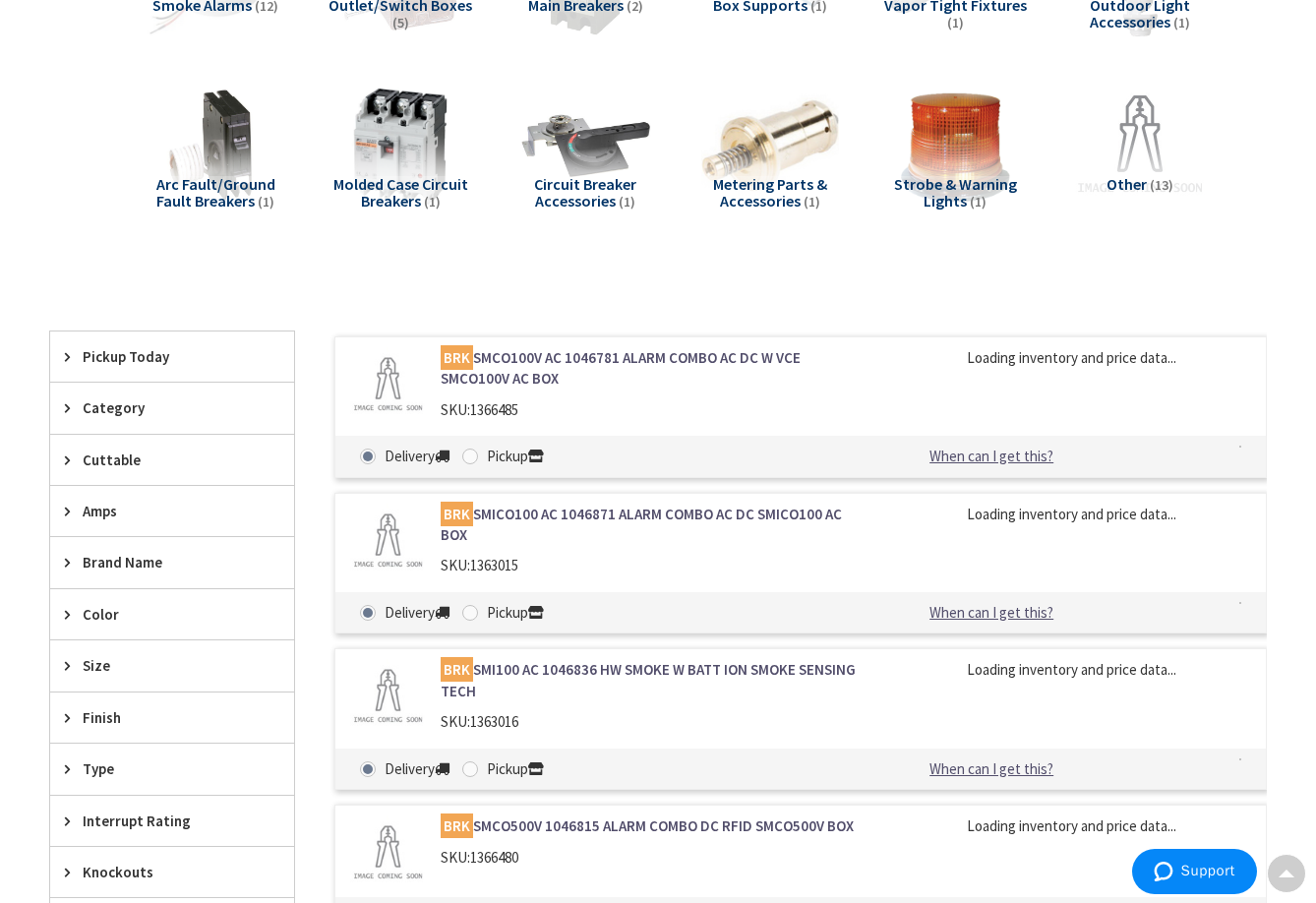 click on "BRK  SMCO100V AC 1046781 ALARM COMBO AC DC W VCE SMCO100V AC BOX" at bounding box center [652, 368] 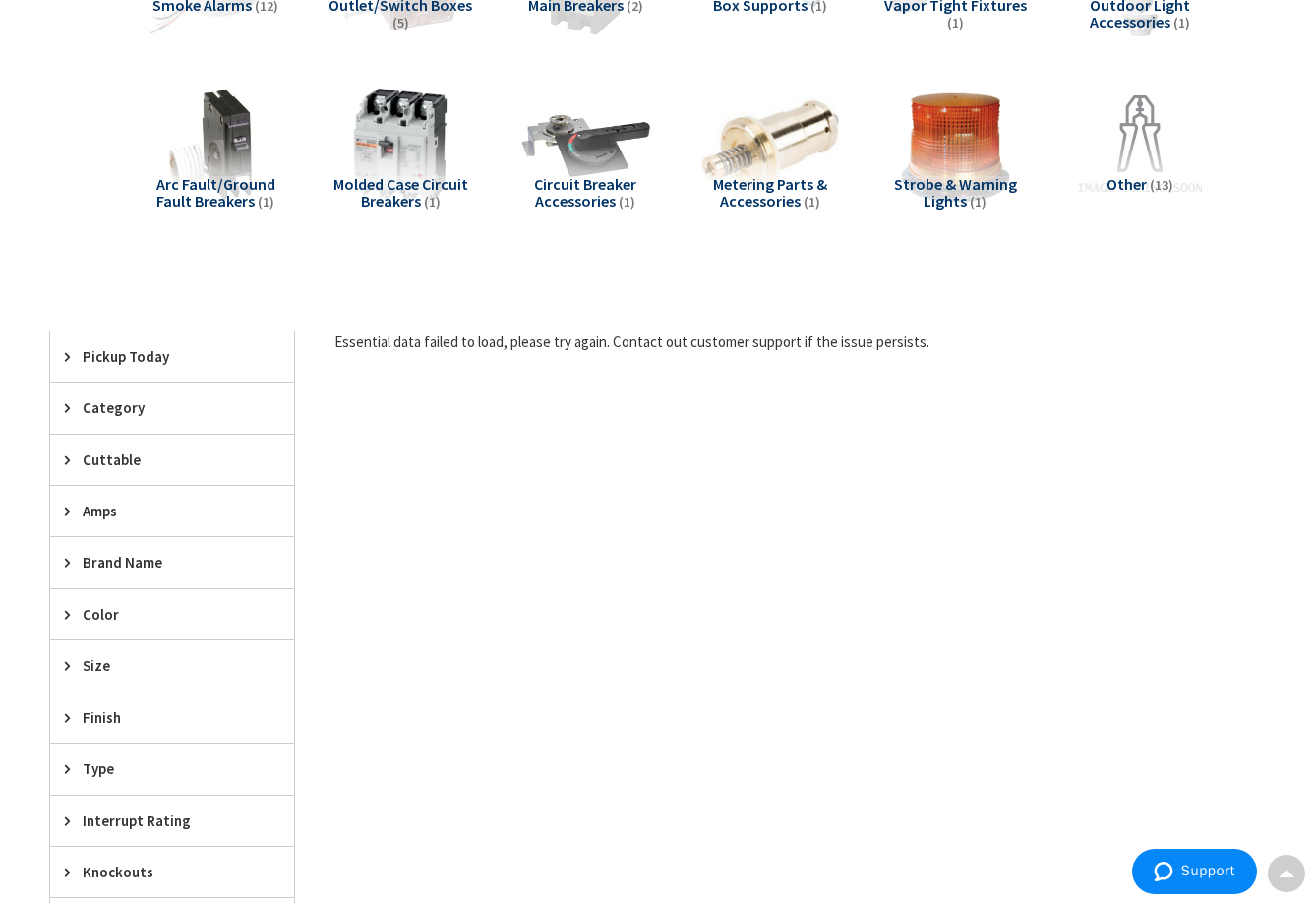 scroll, scrollTop: 0, scrollLeft: 0, axis: both 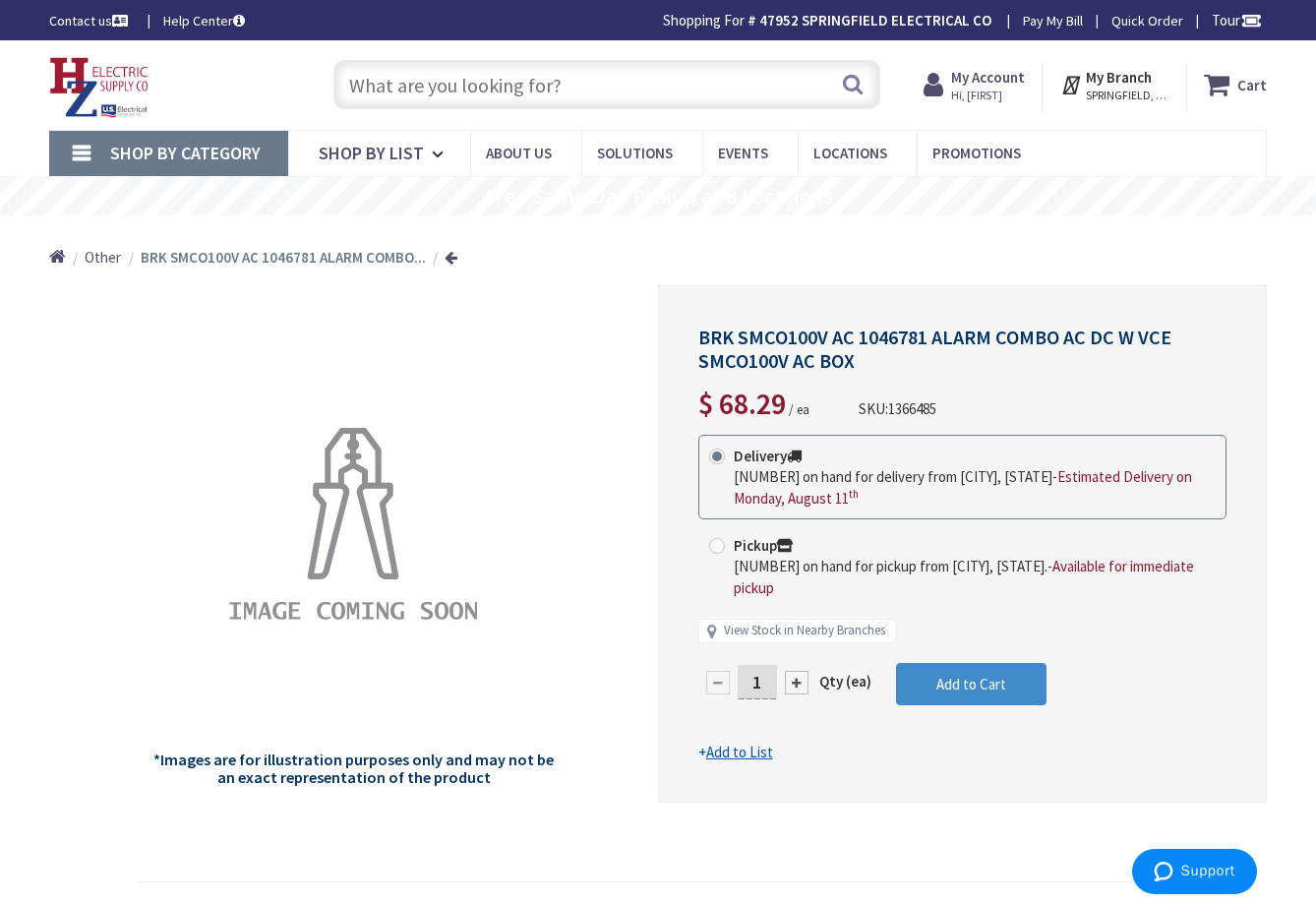 click at bounding box center [607, 85] 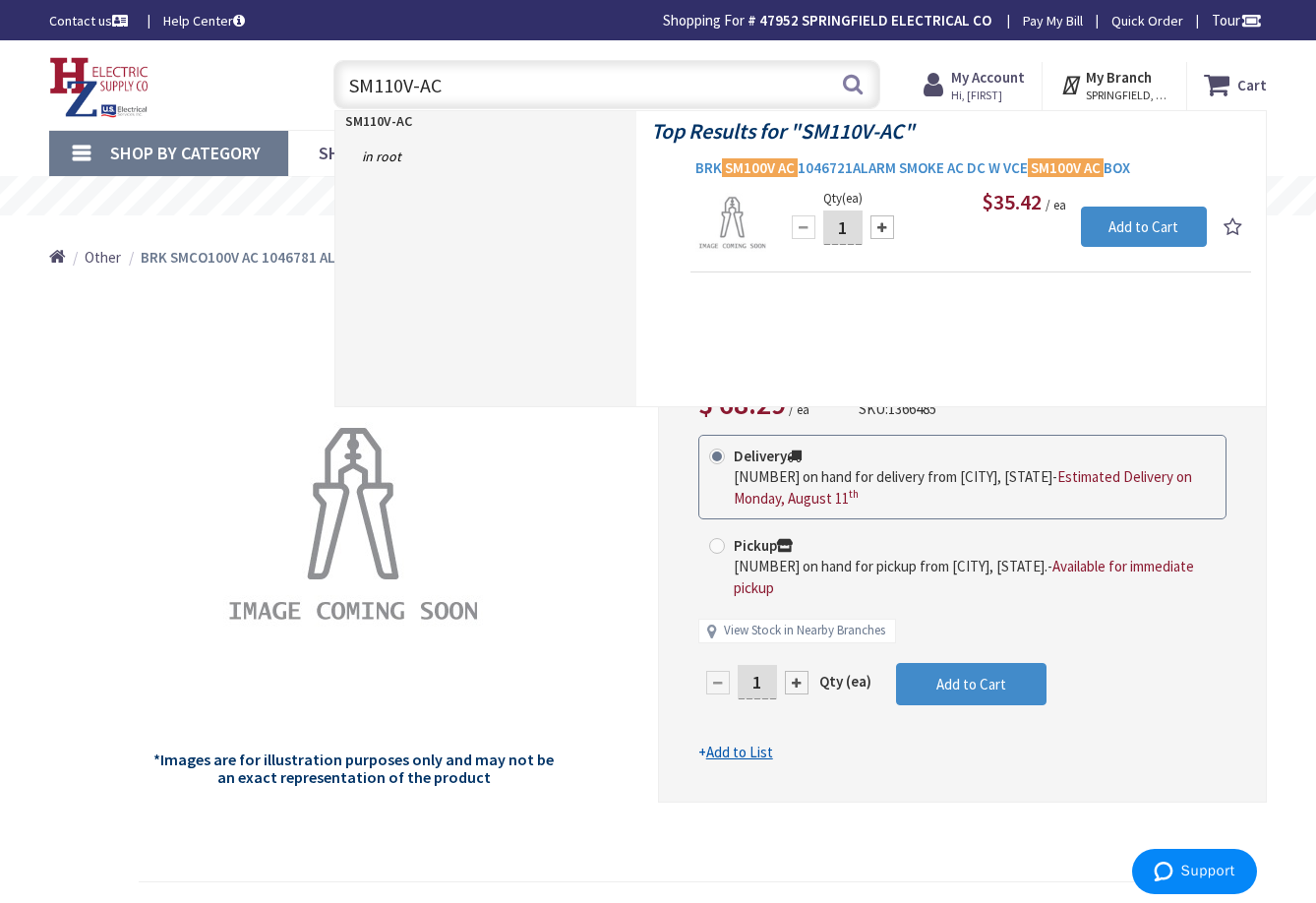 type on "SM110V-AC" 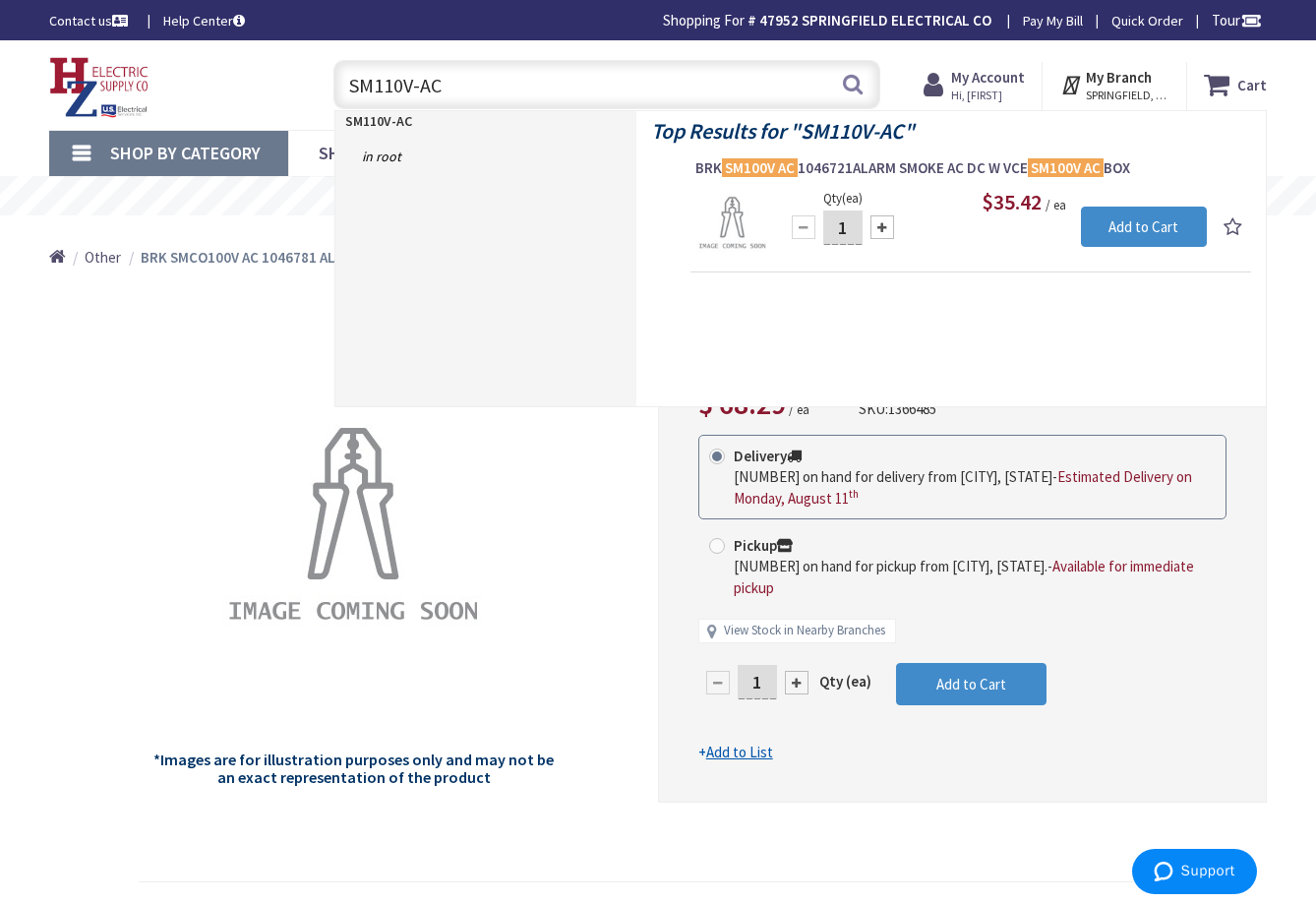 click on "BRK  SM100V AC  1046721ALARM SMOKE AC DC W VCE  SM100V AC  BOX" at bounding box center (971, 168) 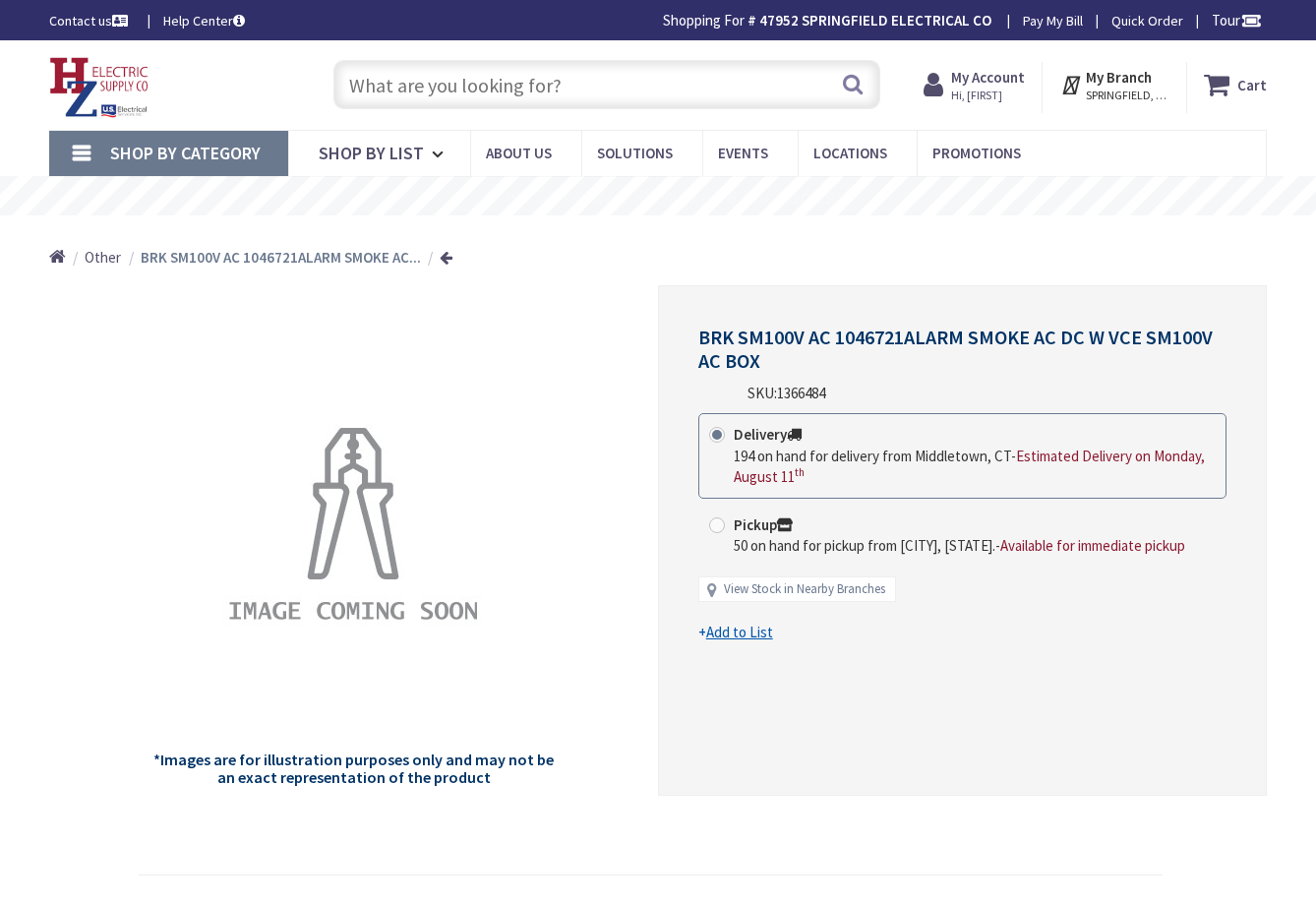 scroll, scrollTop: 0, scrollLeft: 0, axis: both 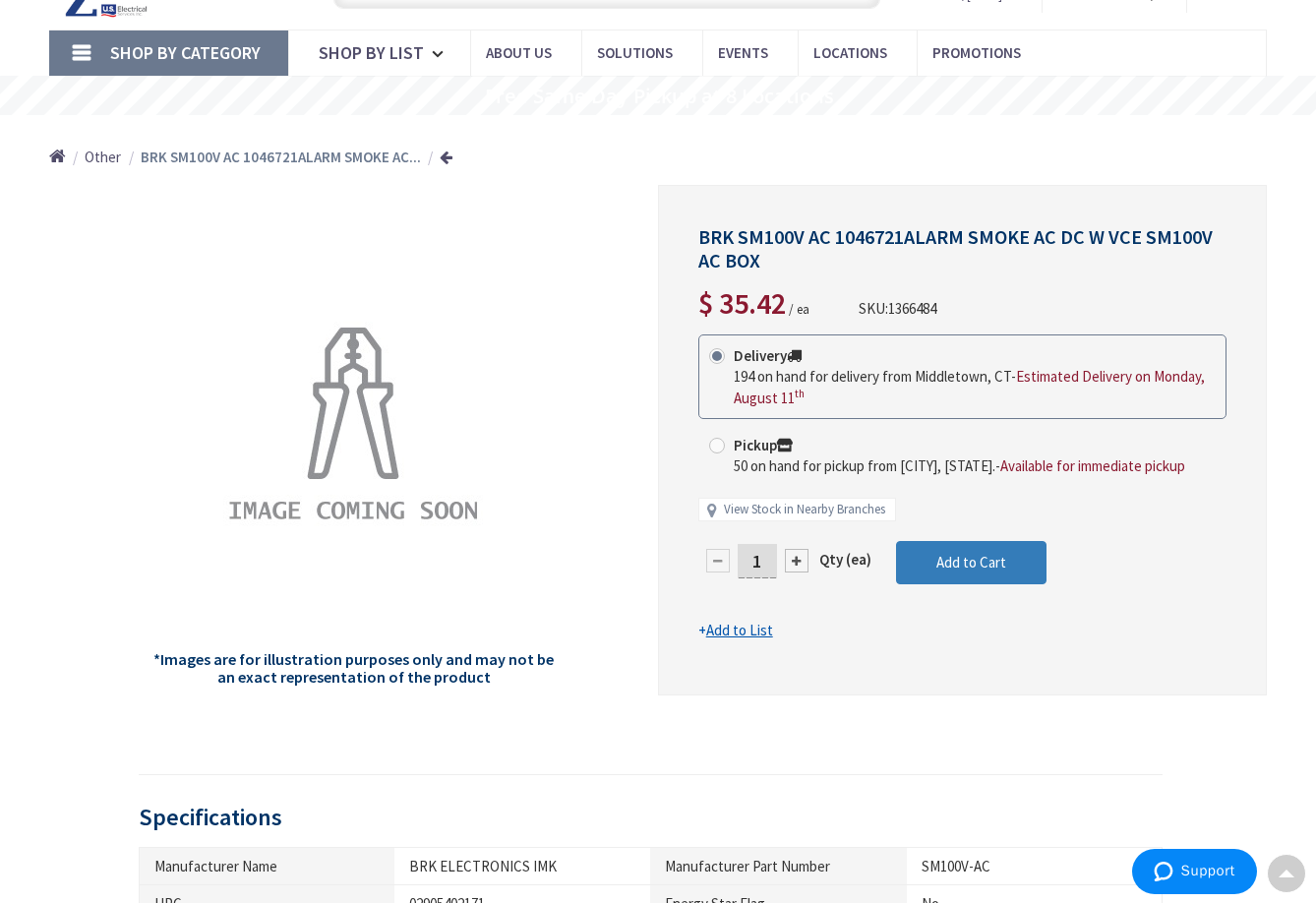 click on "Add to Cart" at bounding box center [971, 562] 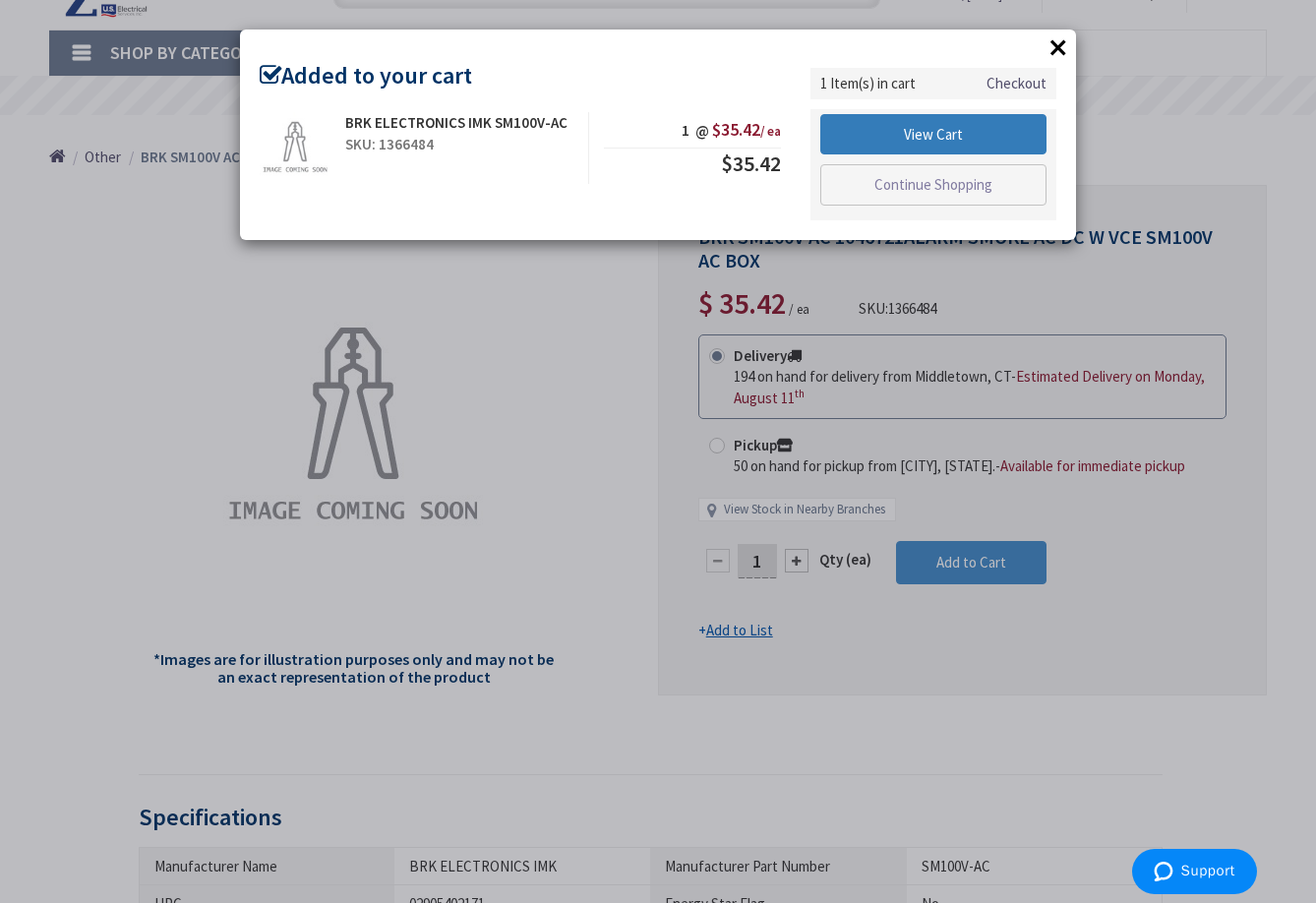 click on "View Cart" at bounding box center (933, 135) 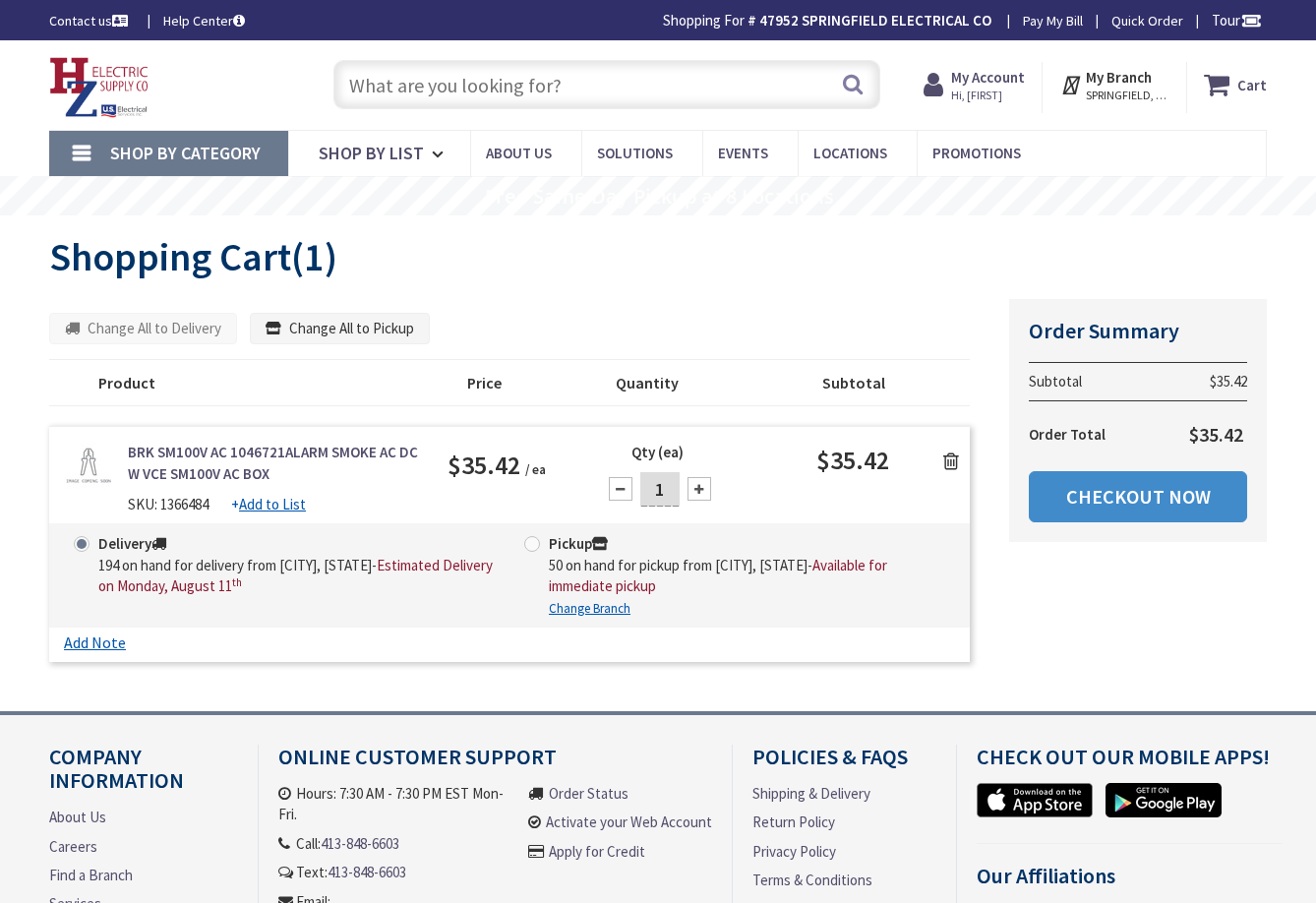 scroll, scrollTop: 0, scrollLeft: 0, axis: both 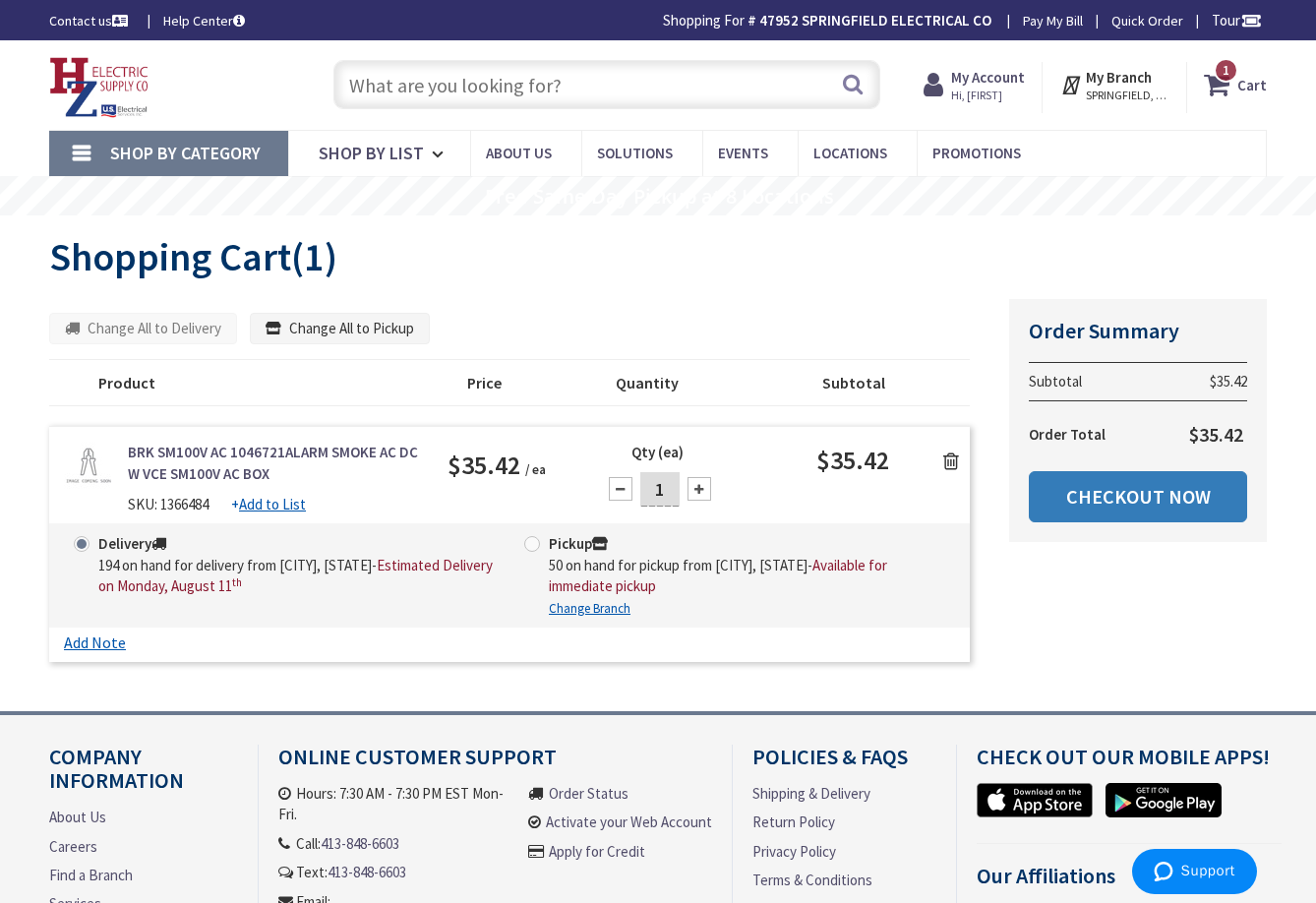 click on "Checkout Now" at bounding box center (1138, 497) 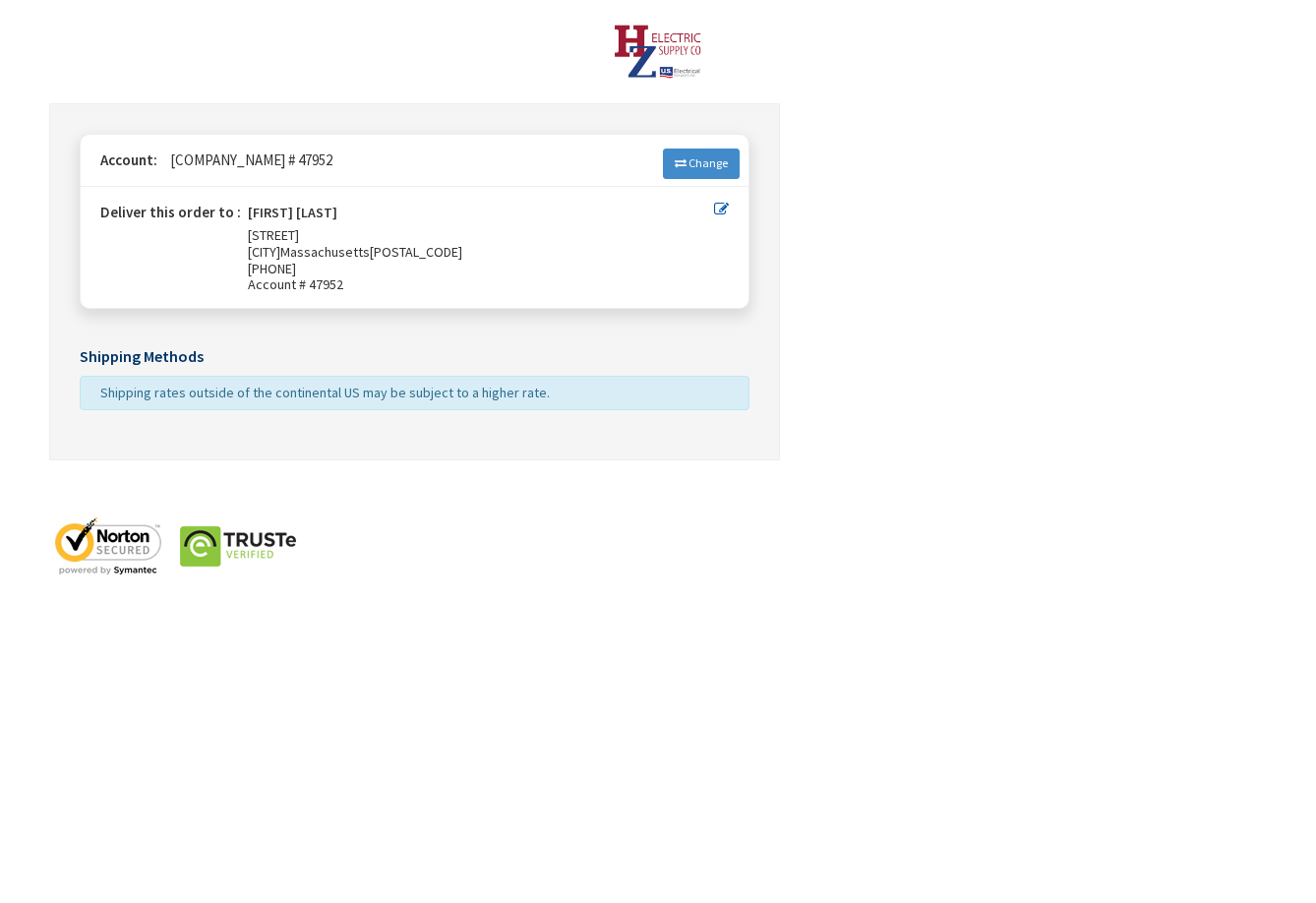 scroll, scrollTop: 0, scrollLeft: 0, axis: both 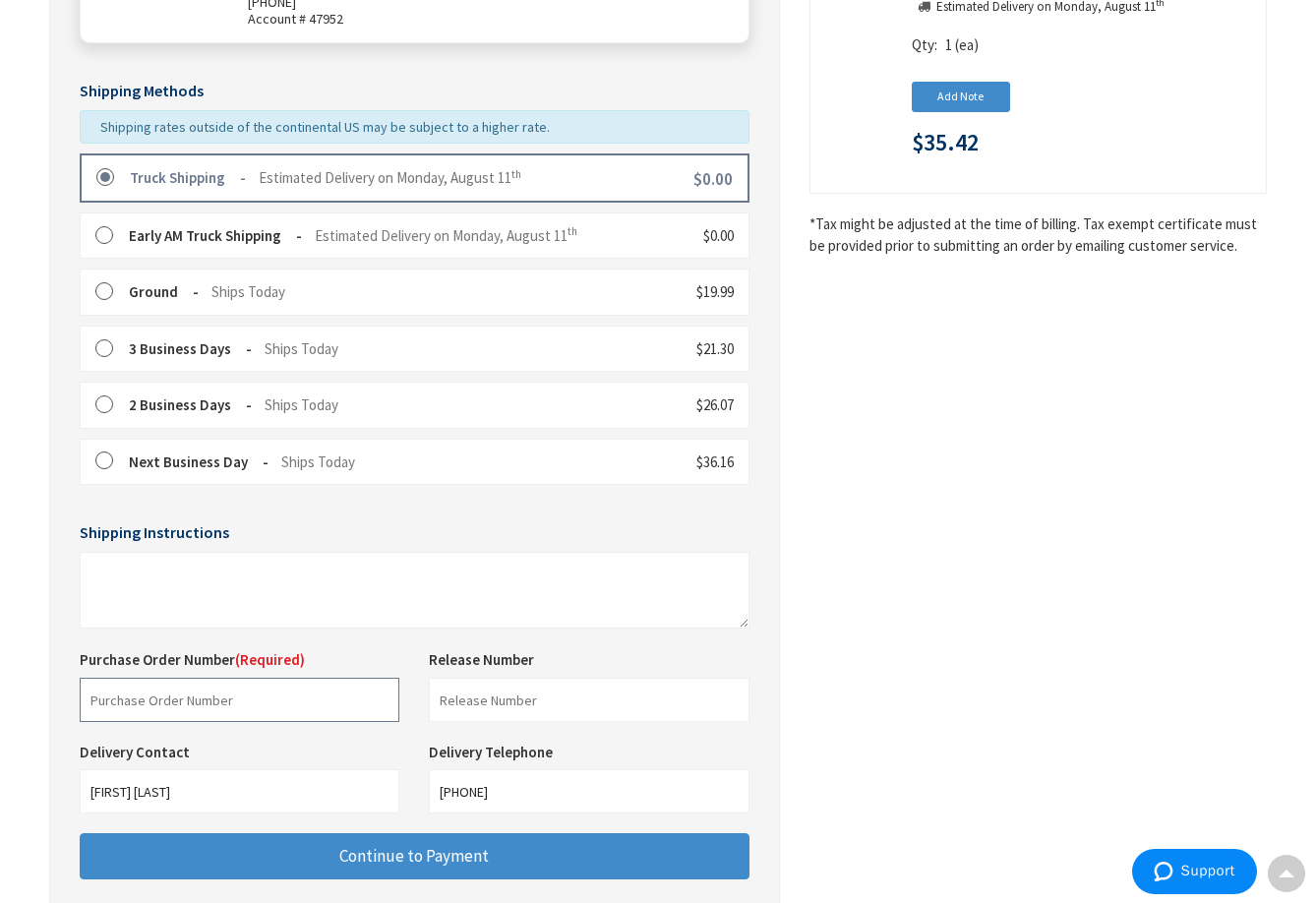 click at bounding box center [239, 699] 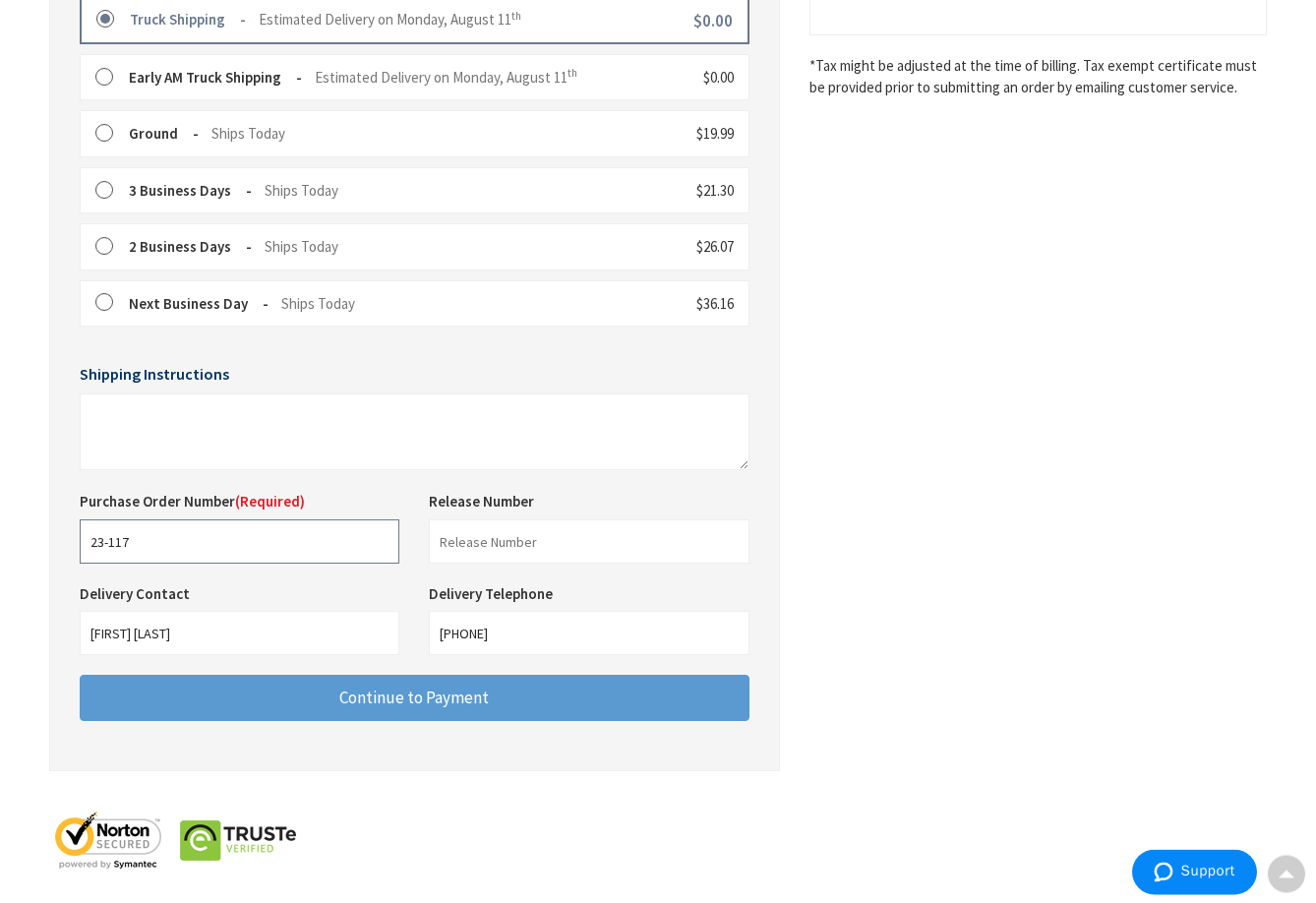 scroll, scrollTop: 572, scrollLeft: 0, axis: vertical 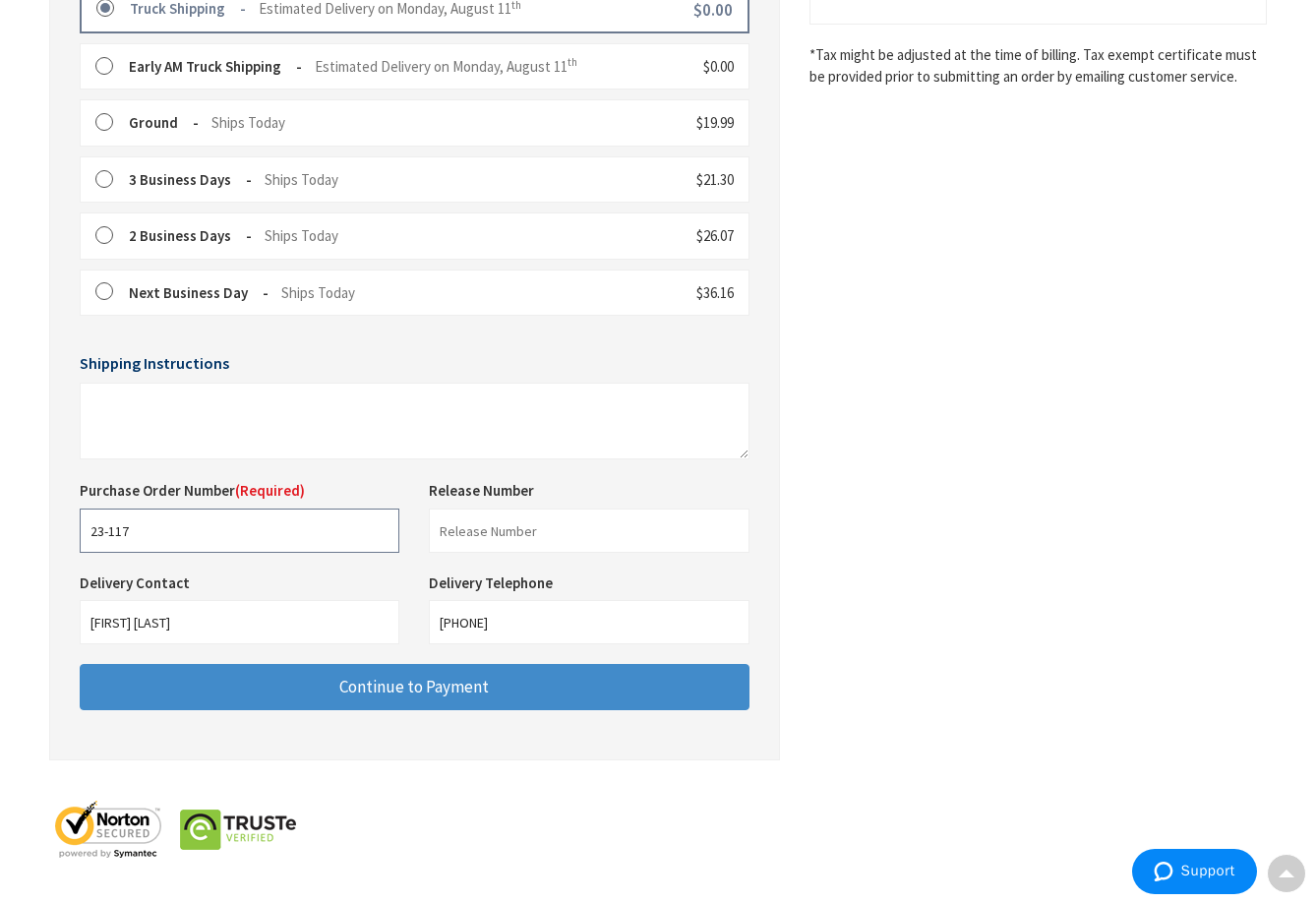 type on "23-117" 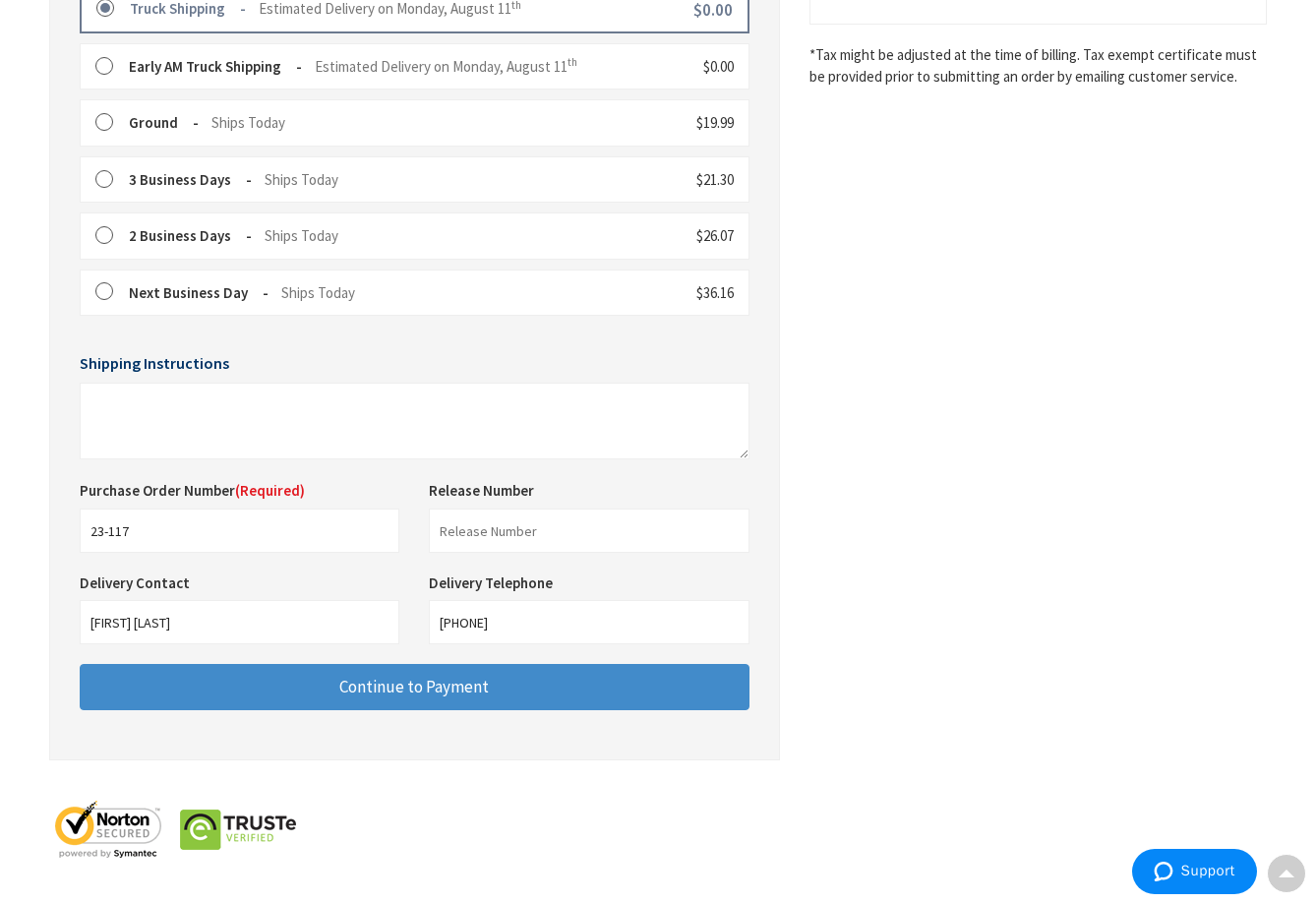 click on "Delivery Contact
Gretchenn Grandmont" at bounding box center (239, 608) 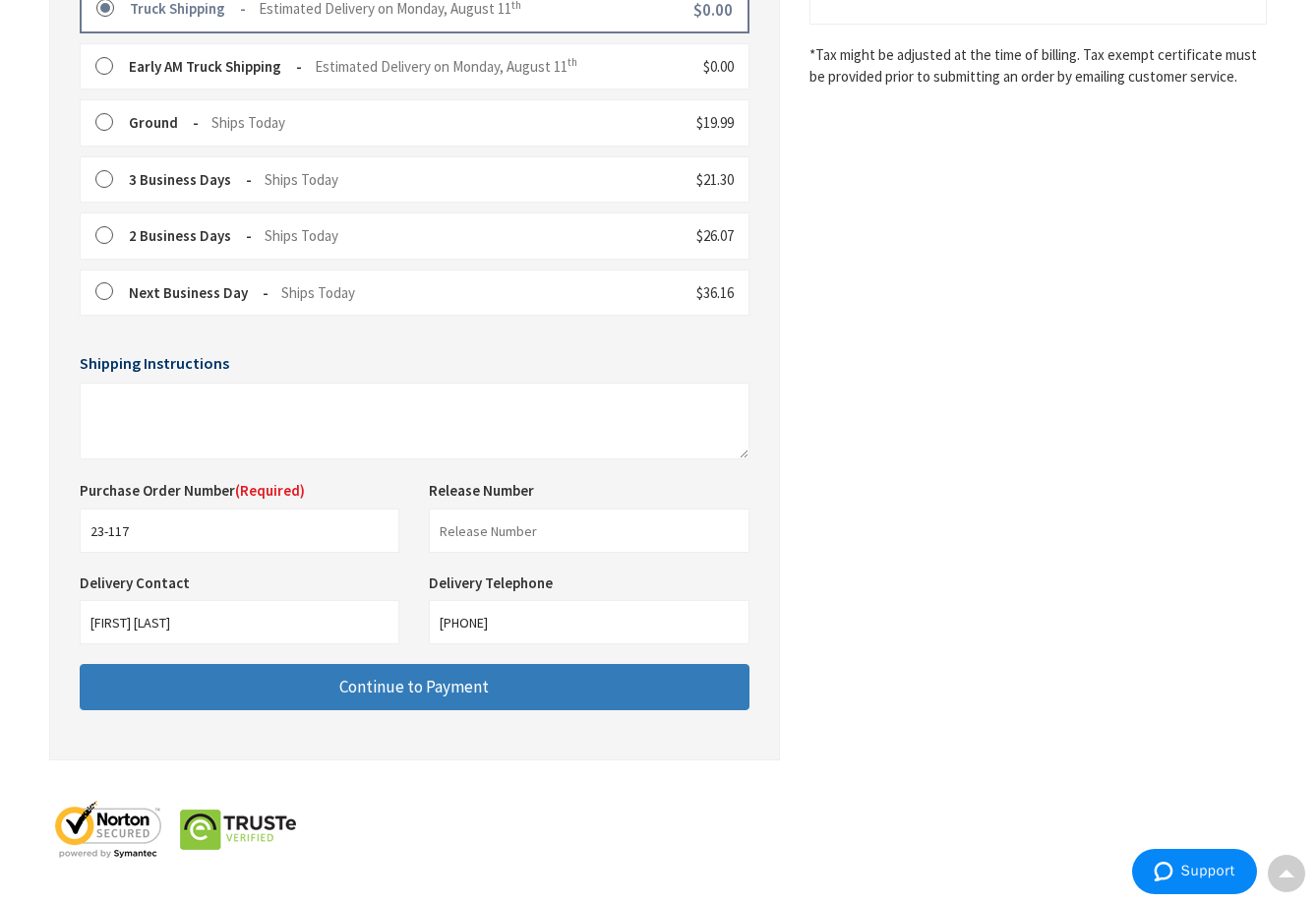 click on "Continue to Payment" at bounding box center [414, 687] 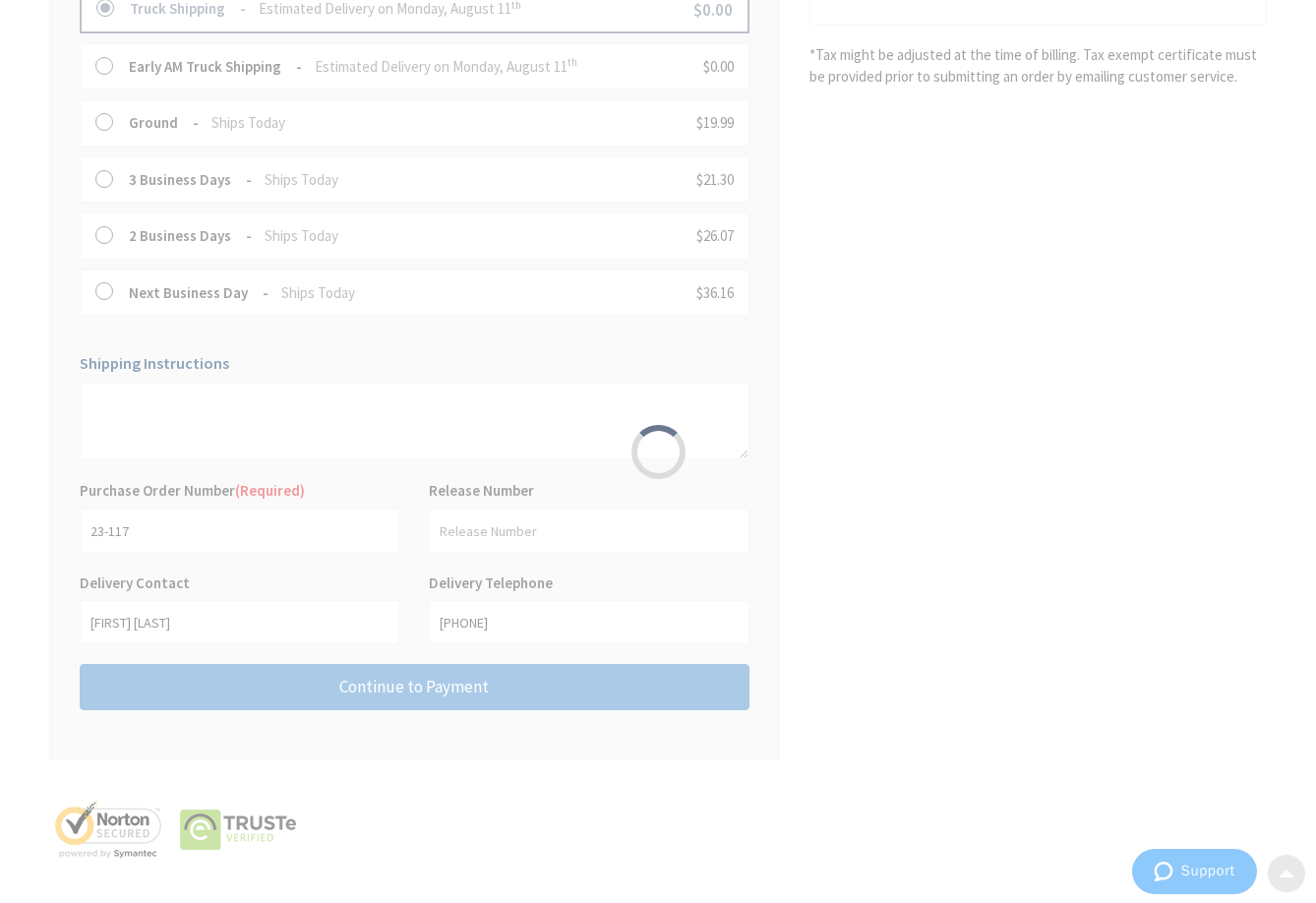 scroll, scrollTop: 0, scrollLeft: 0, axis: both 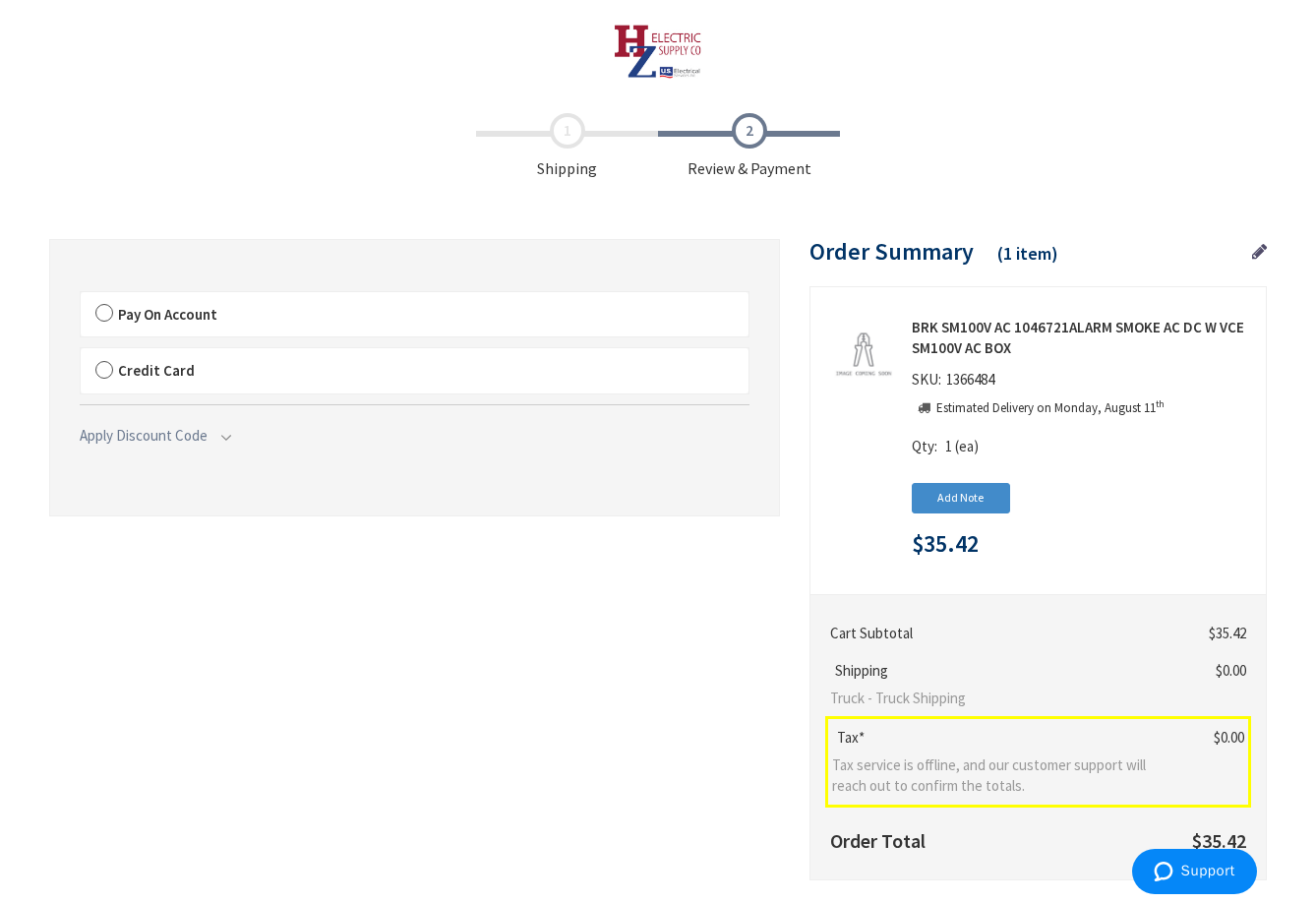 click on "Credit Card" at bounding box center [414, 371] 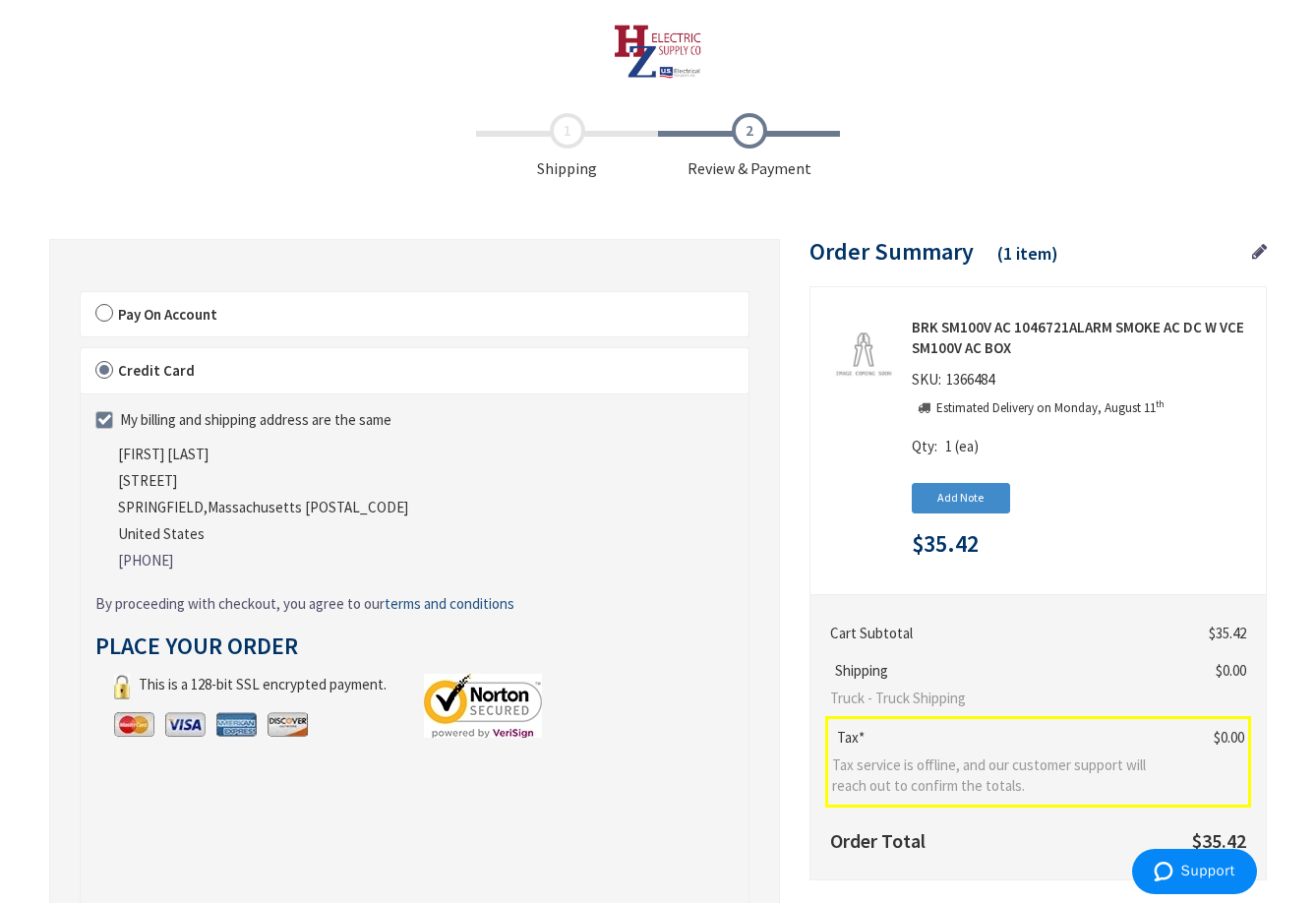click on "Credit Card" at bounding box center (414, 371) 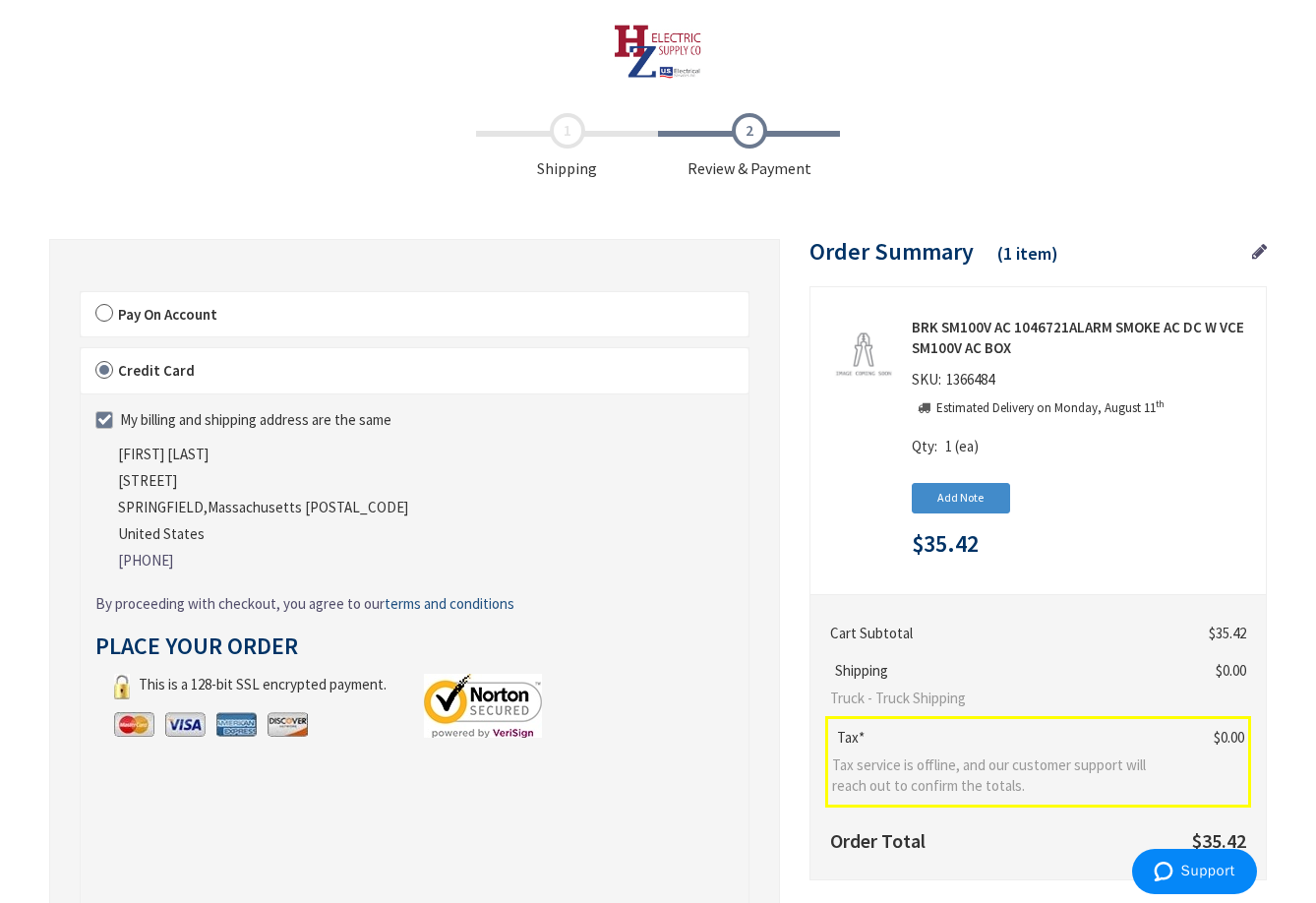 click on "Pay On Account" at bounding box center (414, 315) 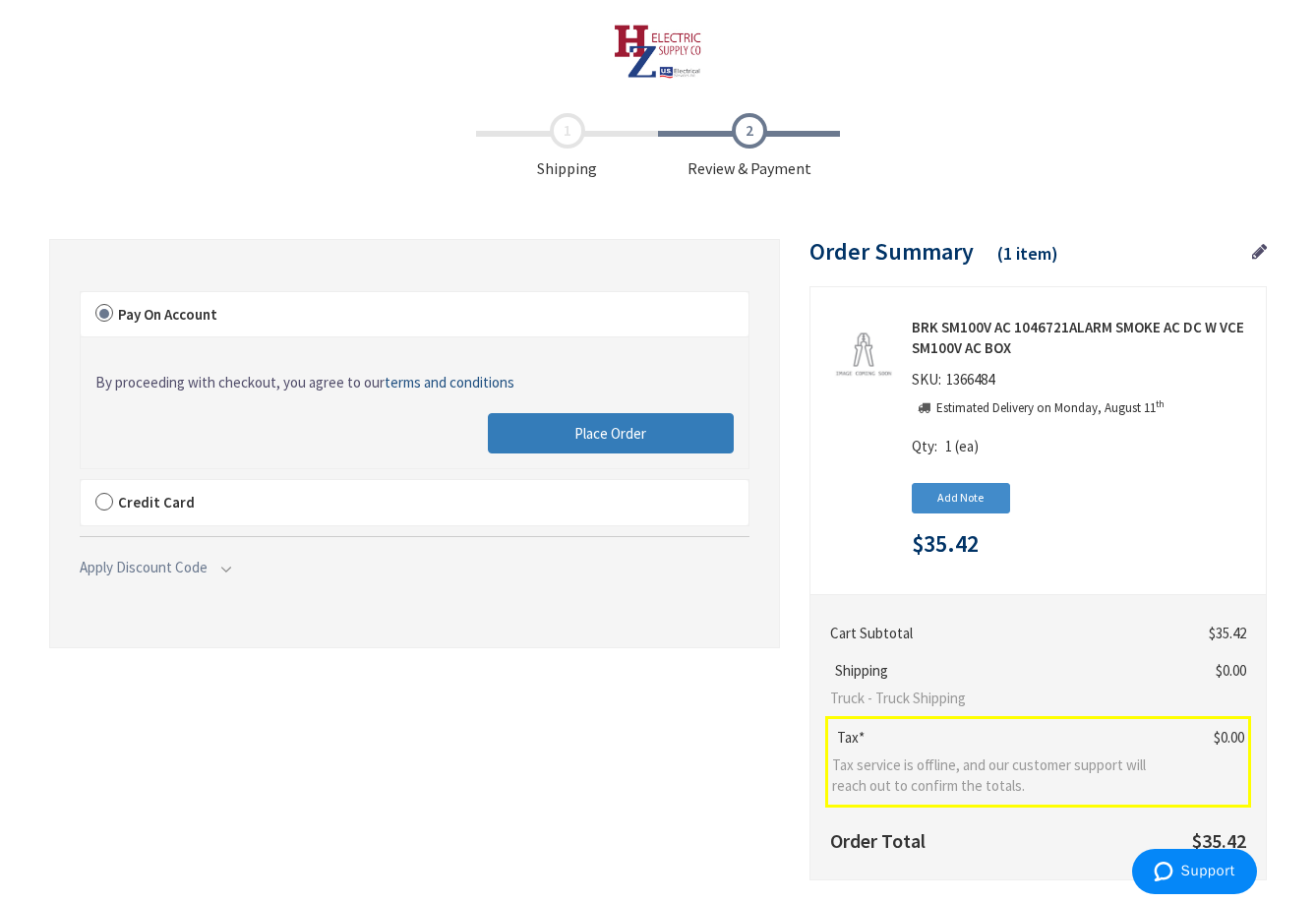 click on "Place Order" at bounding box center (611, 434) 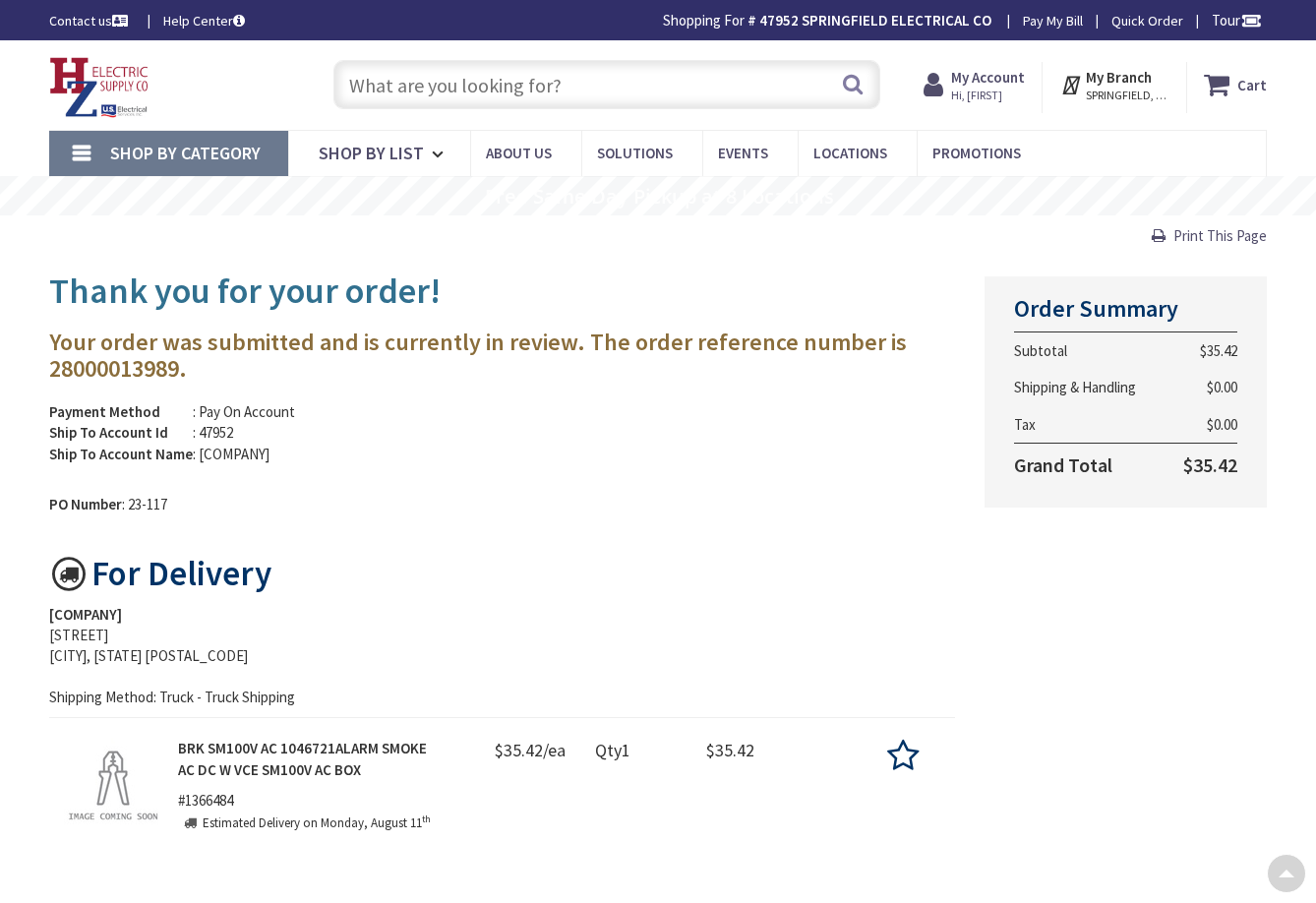 scroll, scrollTop: 0, scrollLeft: 0, axis: both 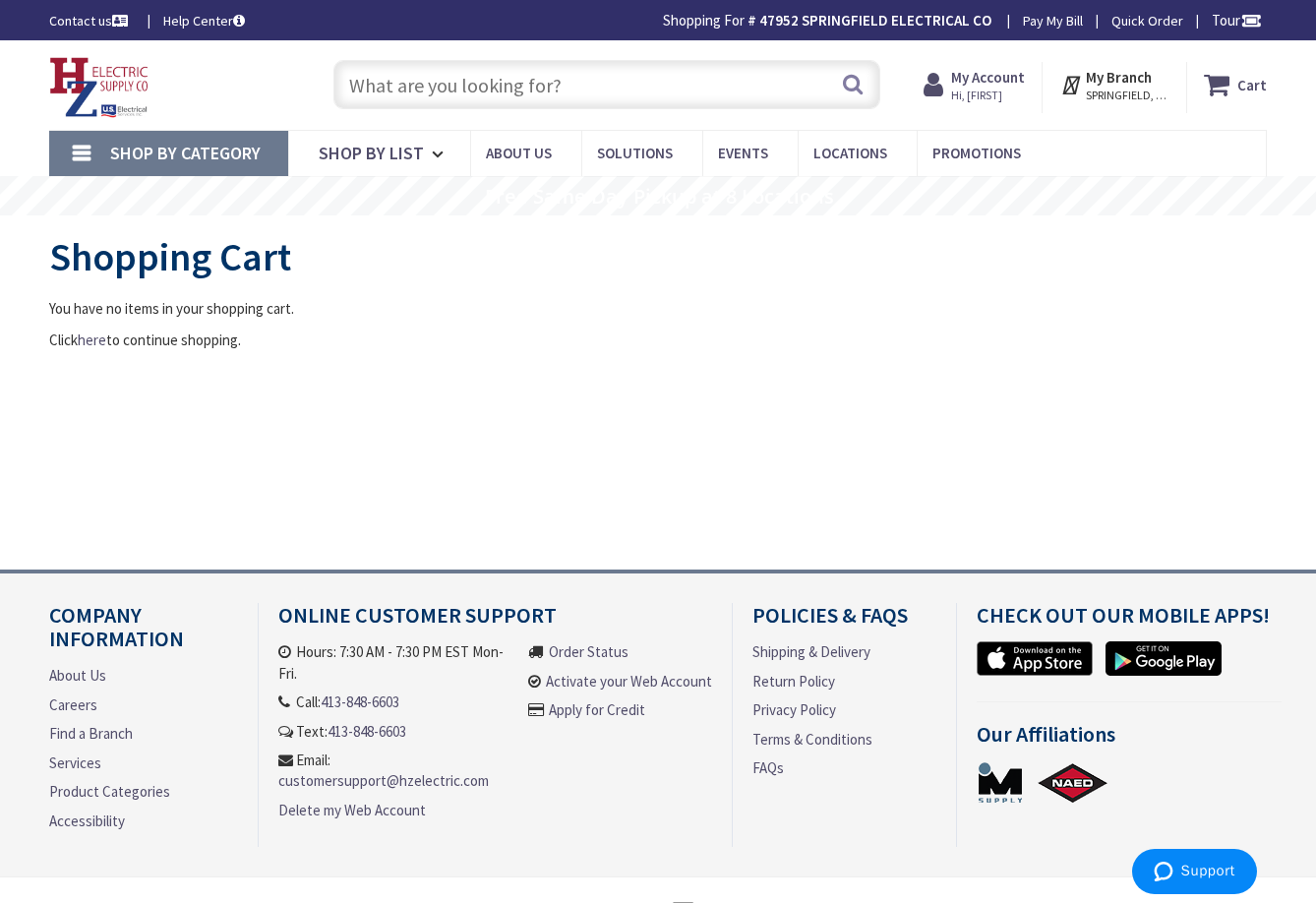 click at bounding box center (607, 85) 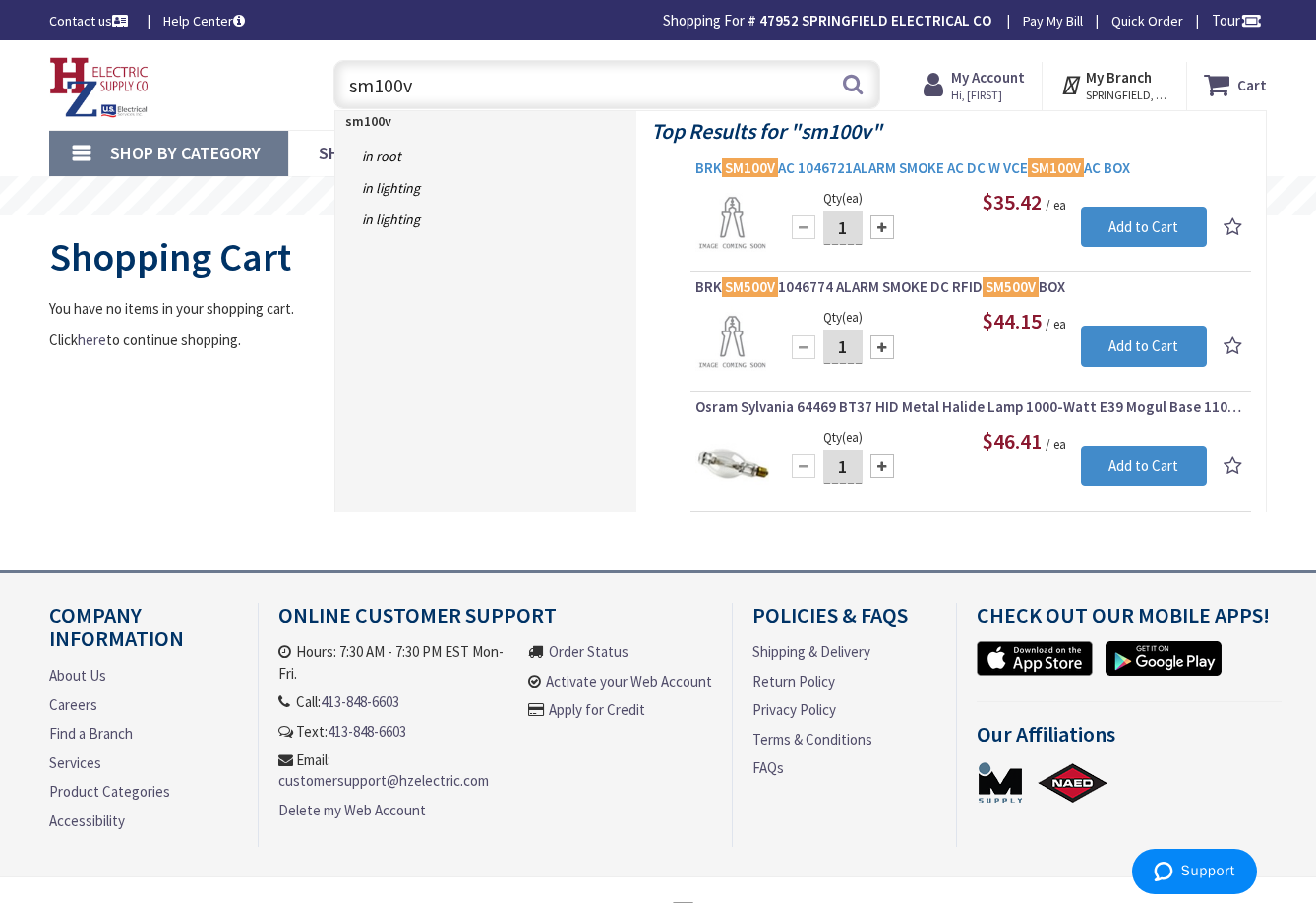 type on "sm100v" 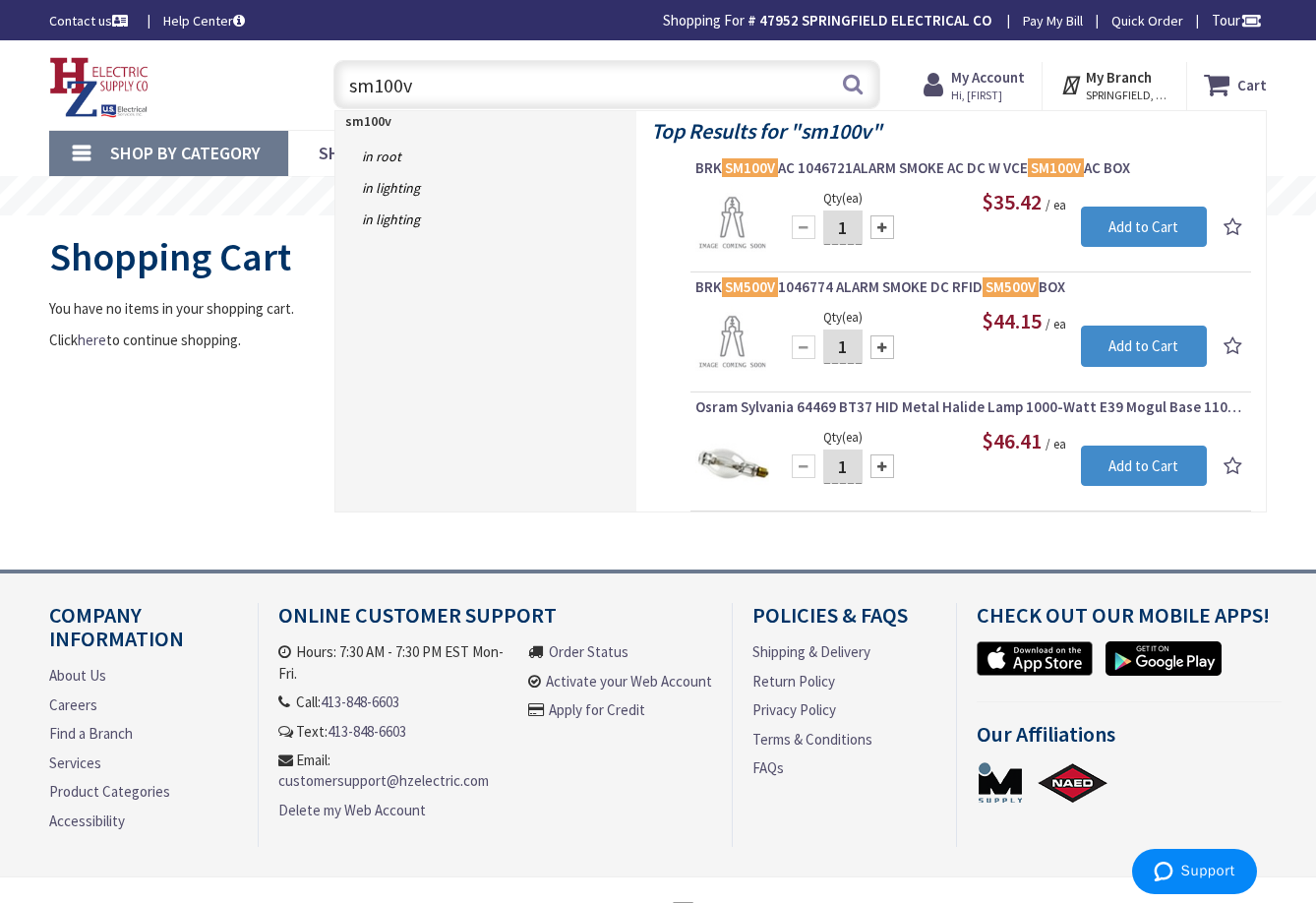 click on "BRK  SM100V  AC 1046721ALARM SMOKE AC DC W VCE  SM100V  AC BOX" at bounding box center (971, 168) 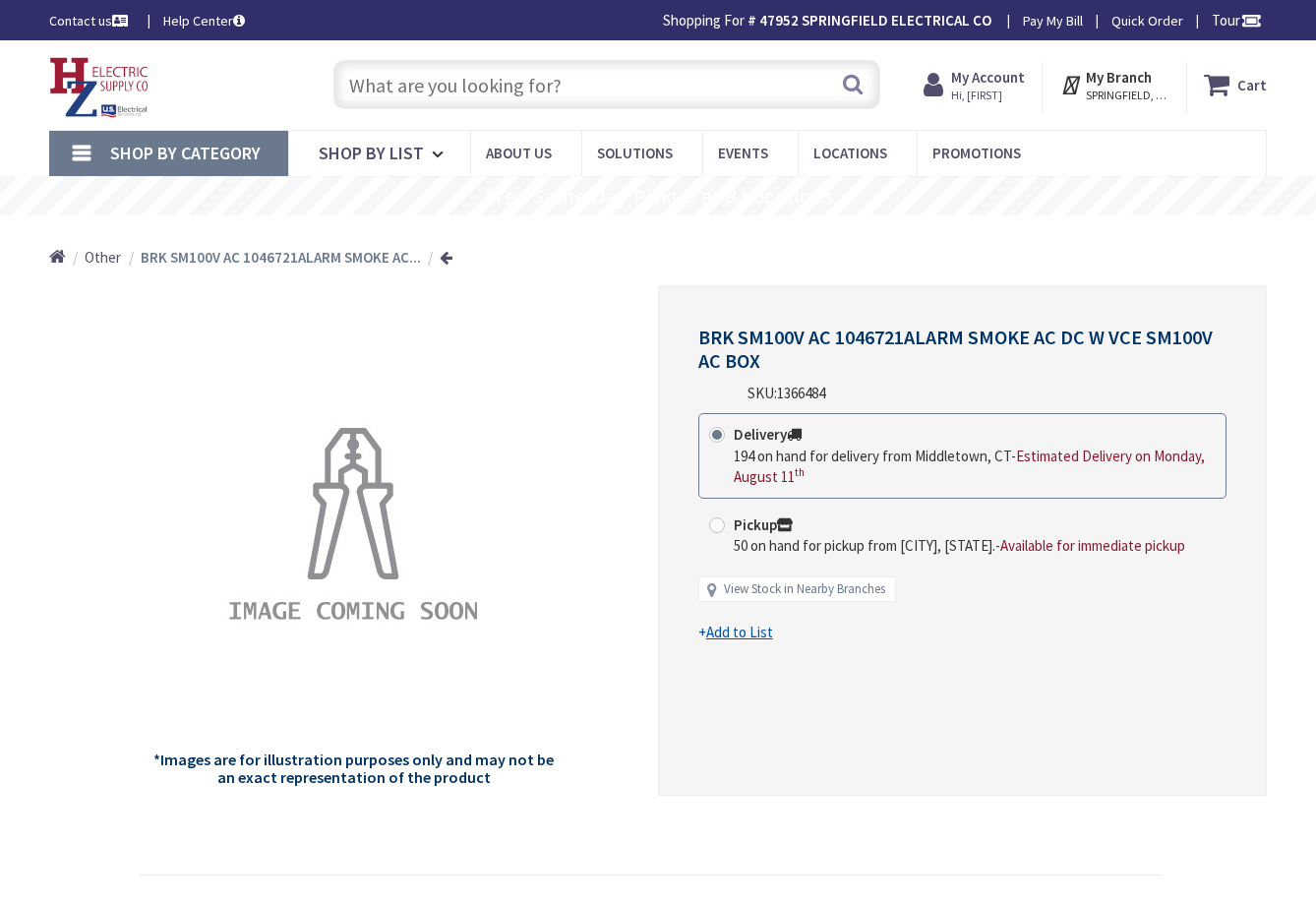 scroll, scrollTop: 401, scrollLeft: 0, axis: vertical 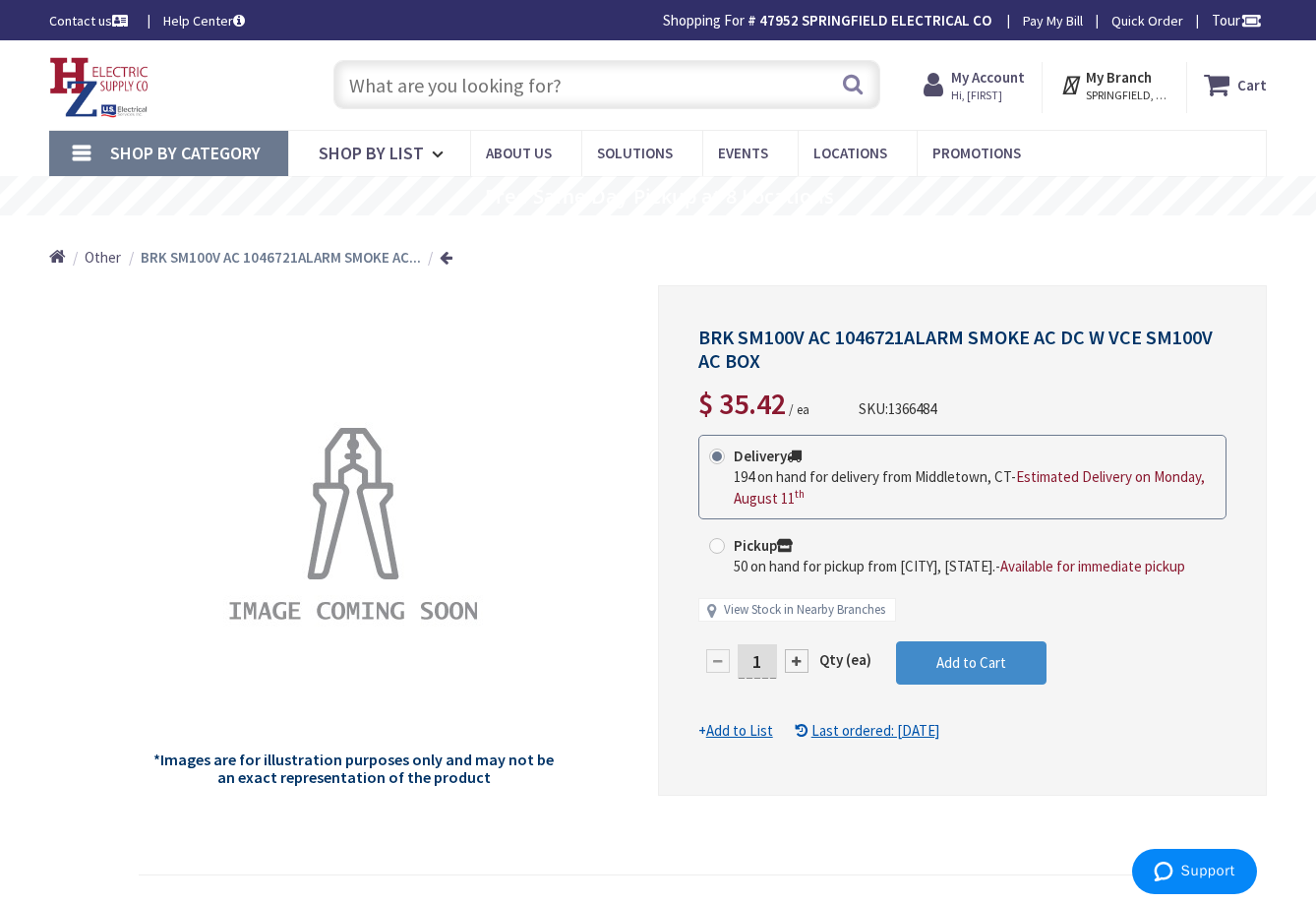 click at bounding box center [607, 85] 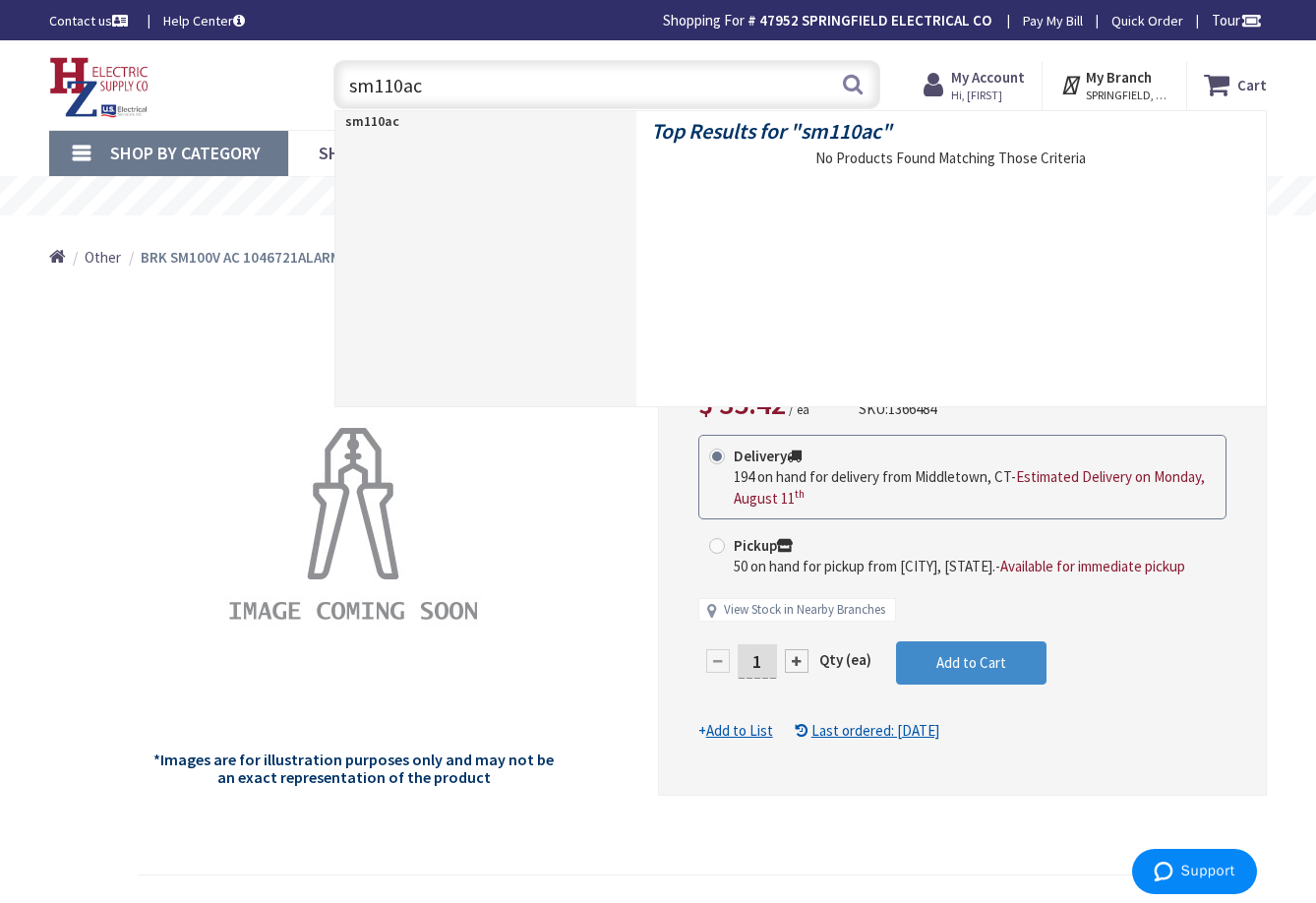 type on "sm110ac" 